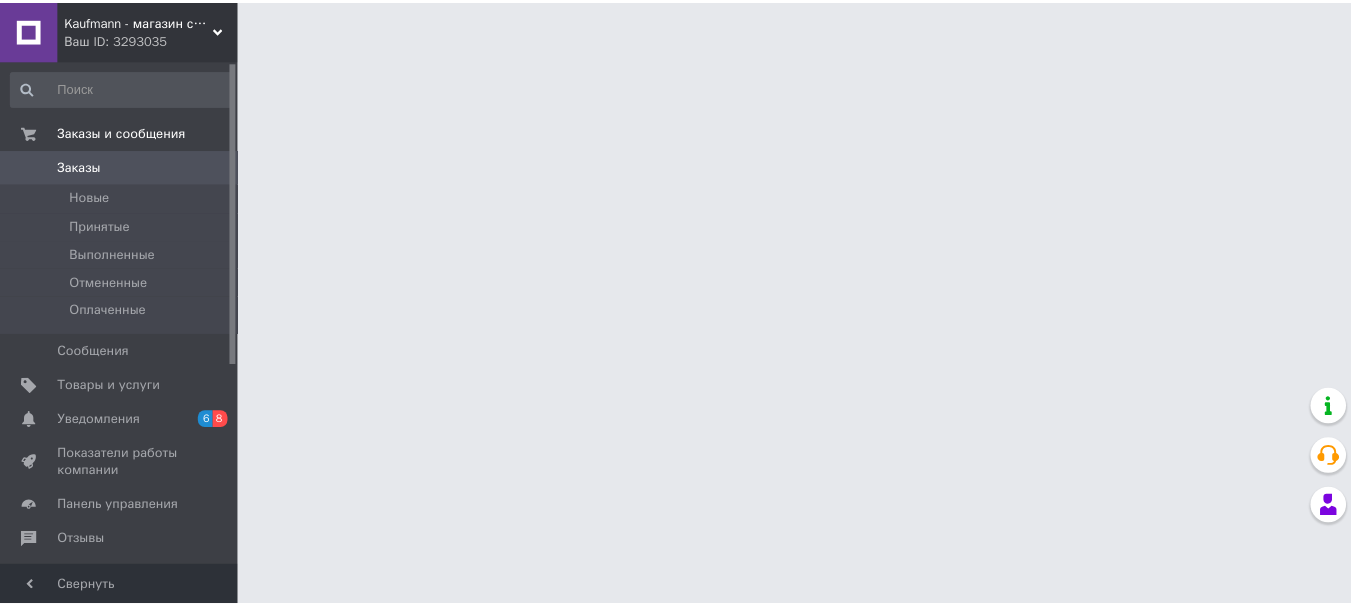 scroll, scrollTop: 0, scrollLeft: 0, axis: both 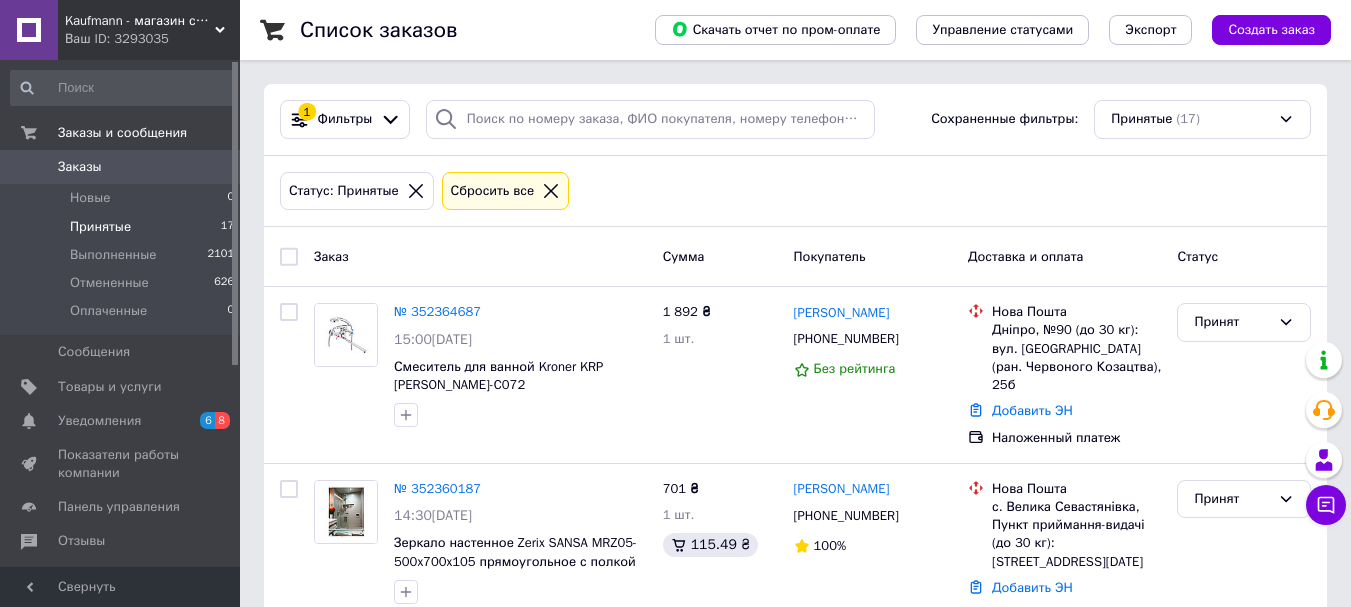 click 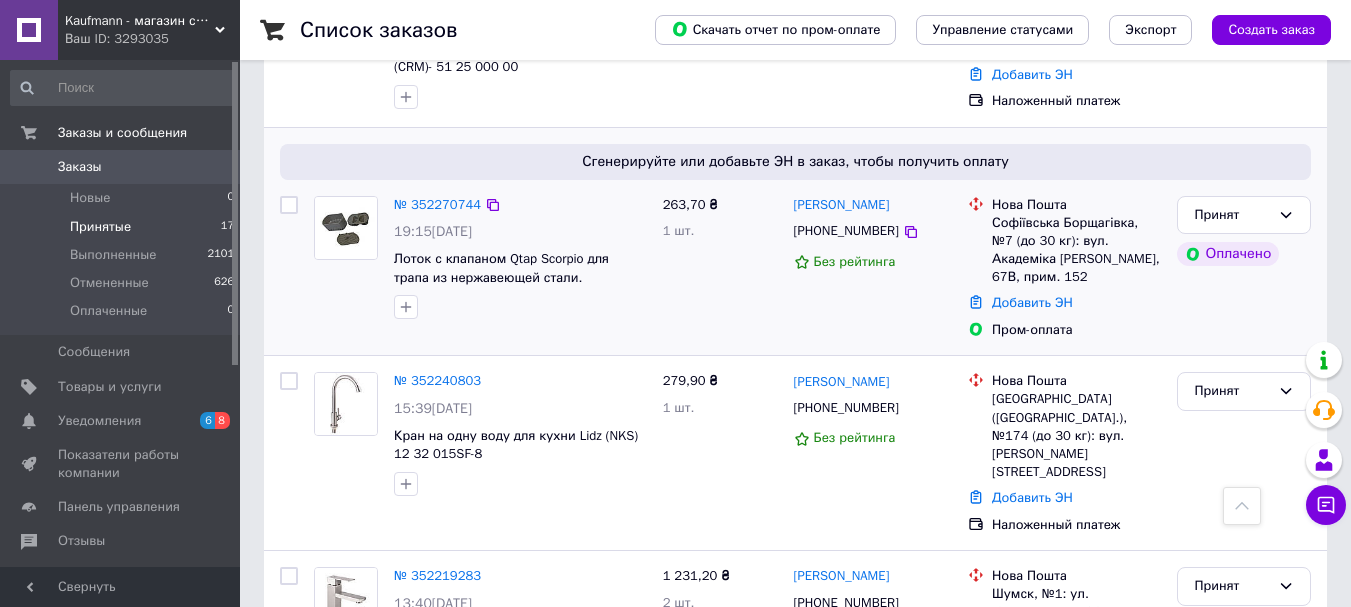 scroll, scrollTop: 500, scrollLeft: 0, axis: vertical 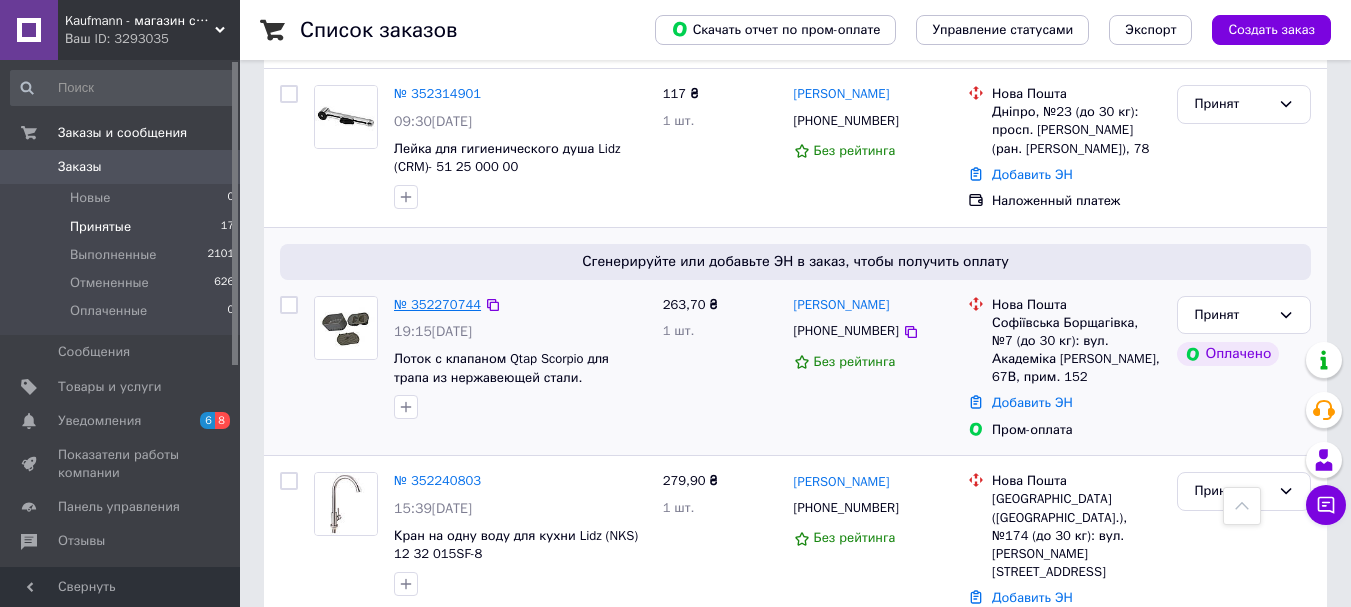 click on "№ 352270744" at bounding box center [437, 304] 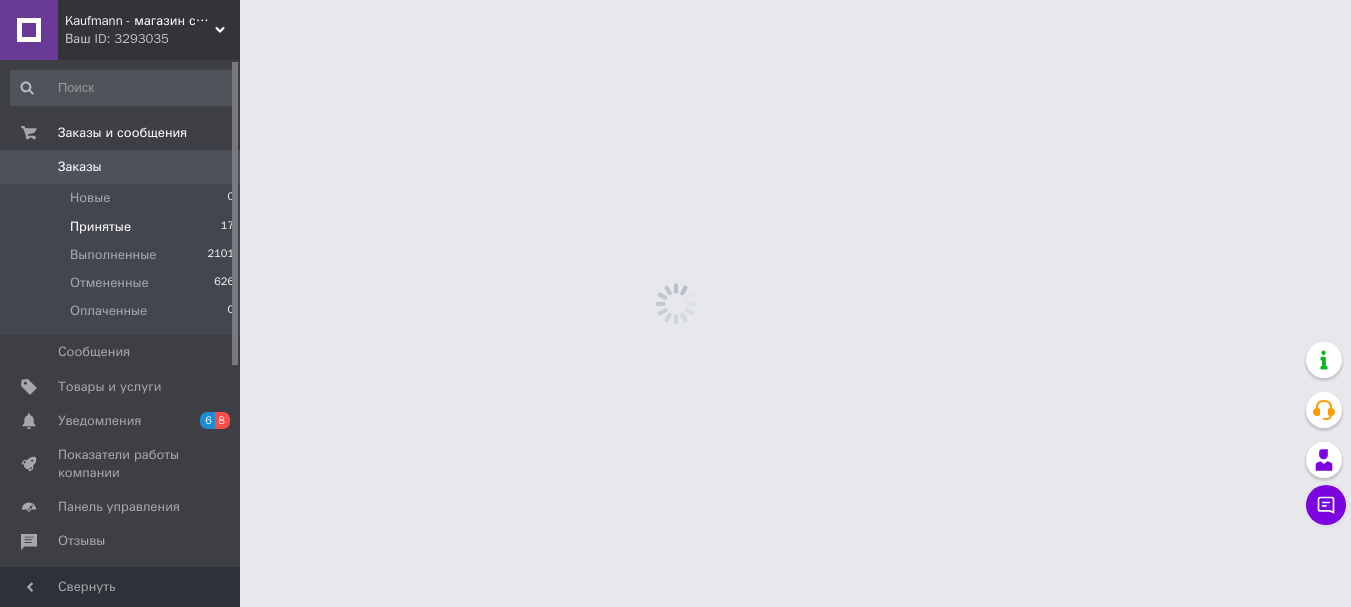 scroll, scrollTop: 0, scrollLeft: 0, axis: both 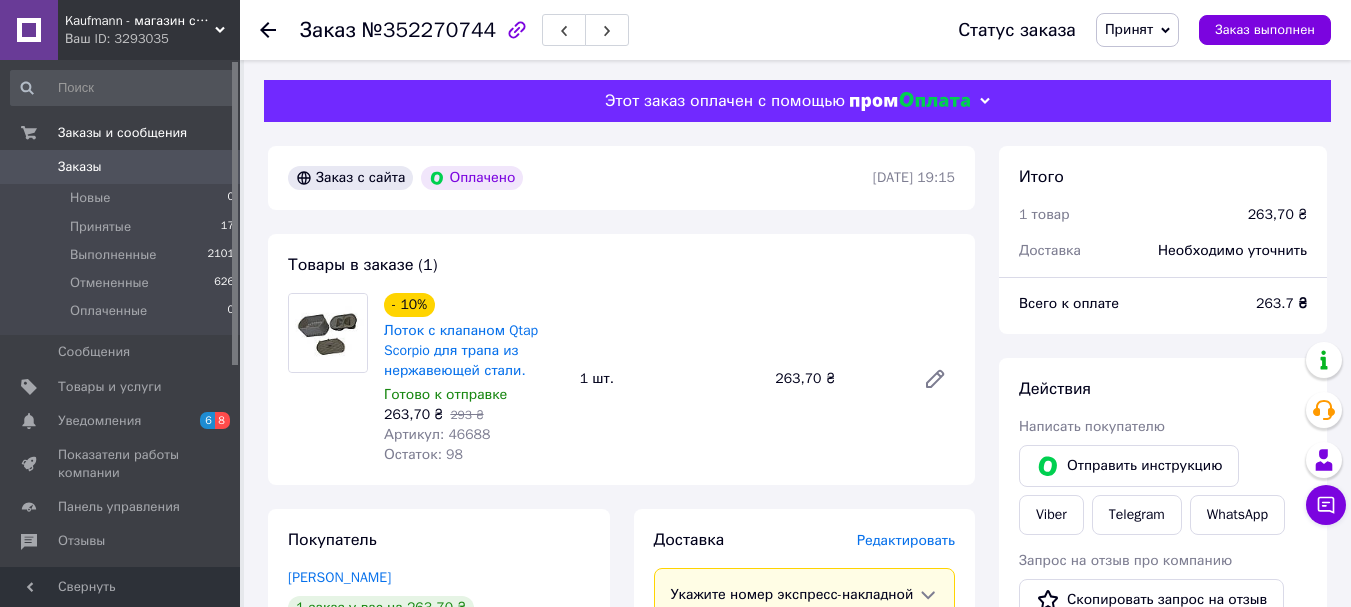 click on "Артикул: 46688" at bounding box center (437, 434) 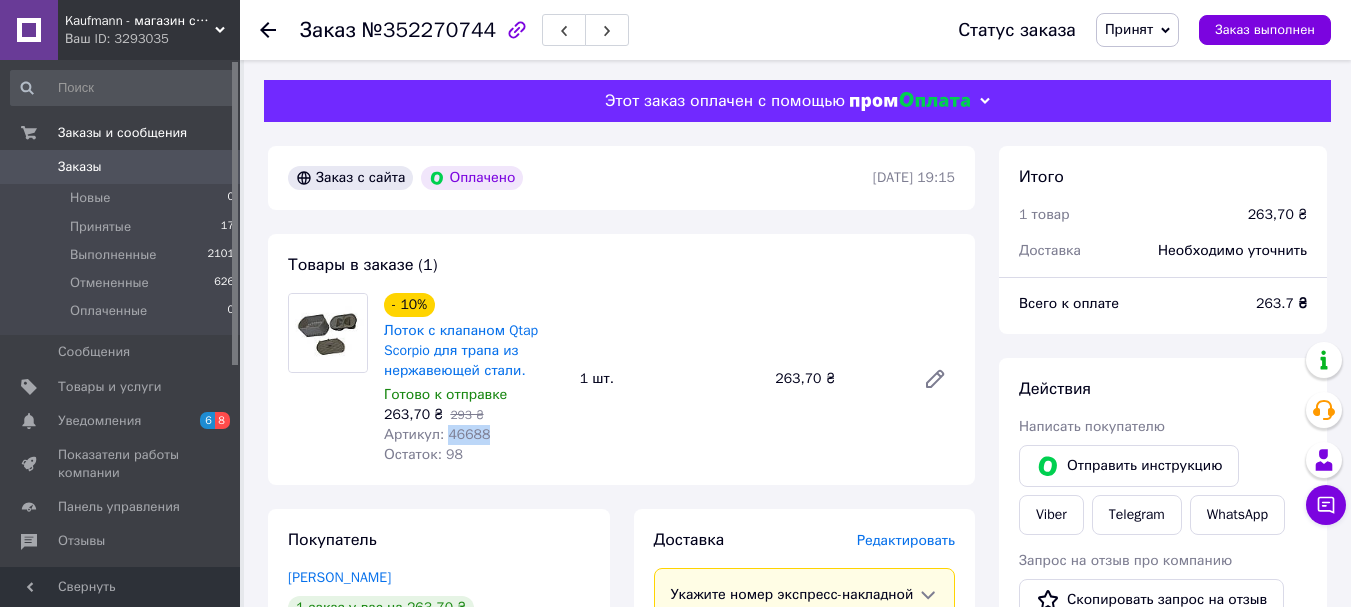 click on "Артикул: 46688" at bounding box center [437, 434] 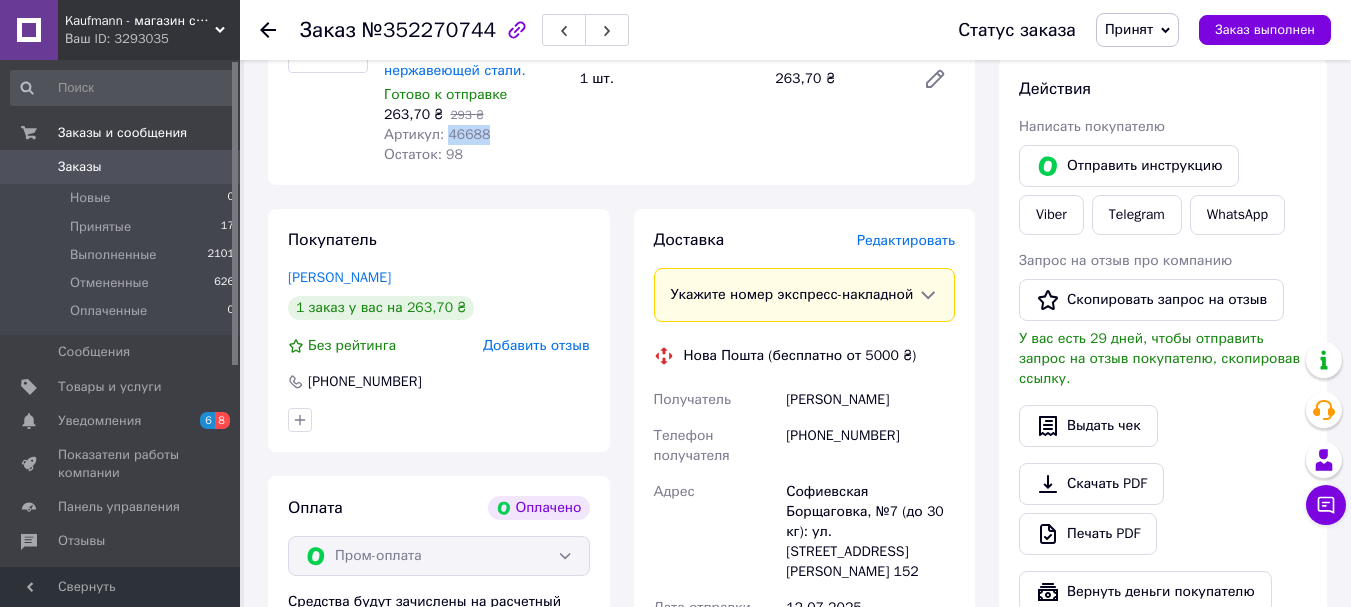 scroll, scrollTop: 400, scrollLeft: 0, axis: vertical 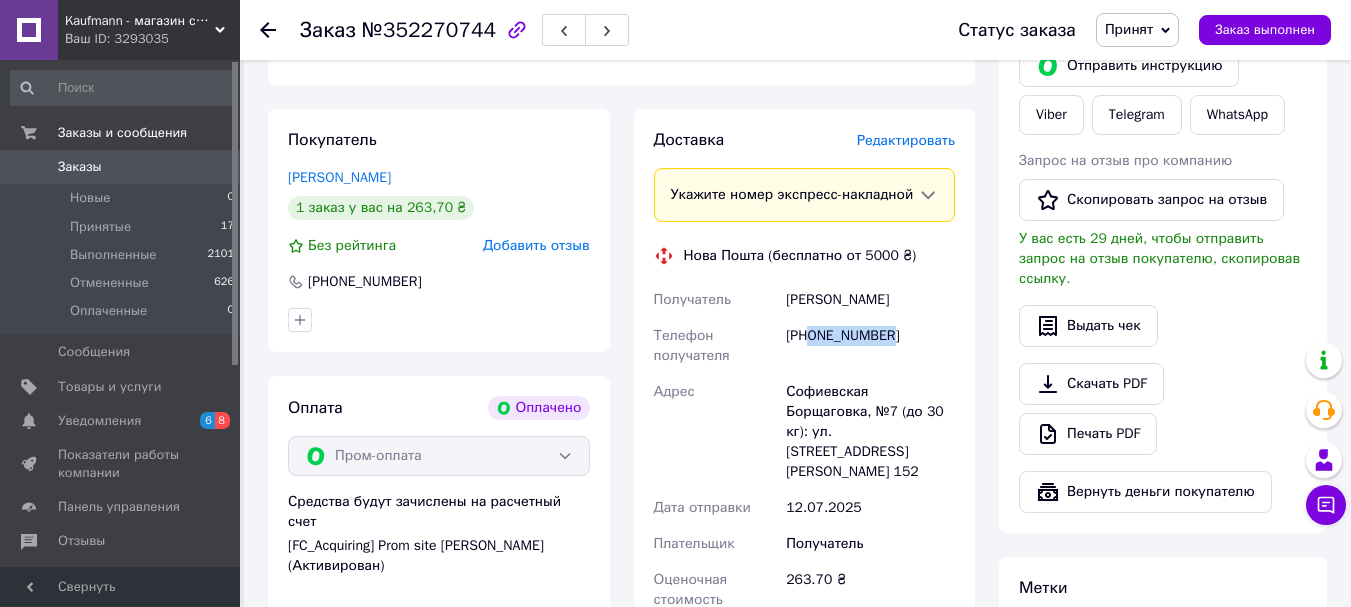 drag, startPoint x: 811, startPoint y: 357, endPoint x: 893, endPoint y: 361, distance: 82.0975 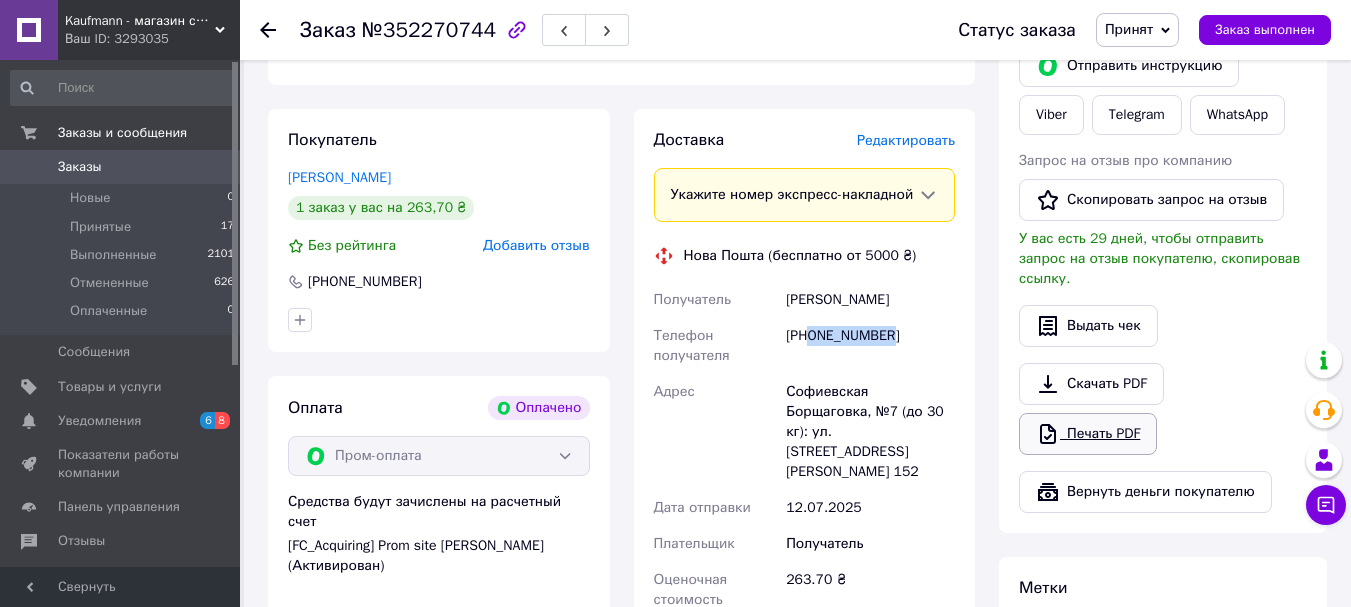 copy on "0686217390" 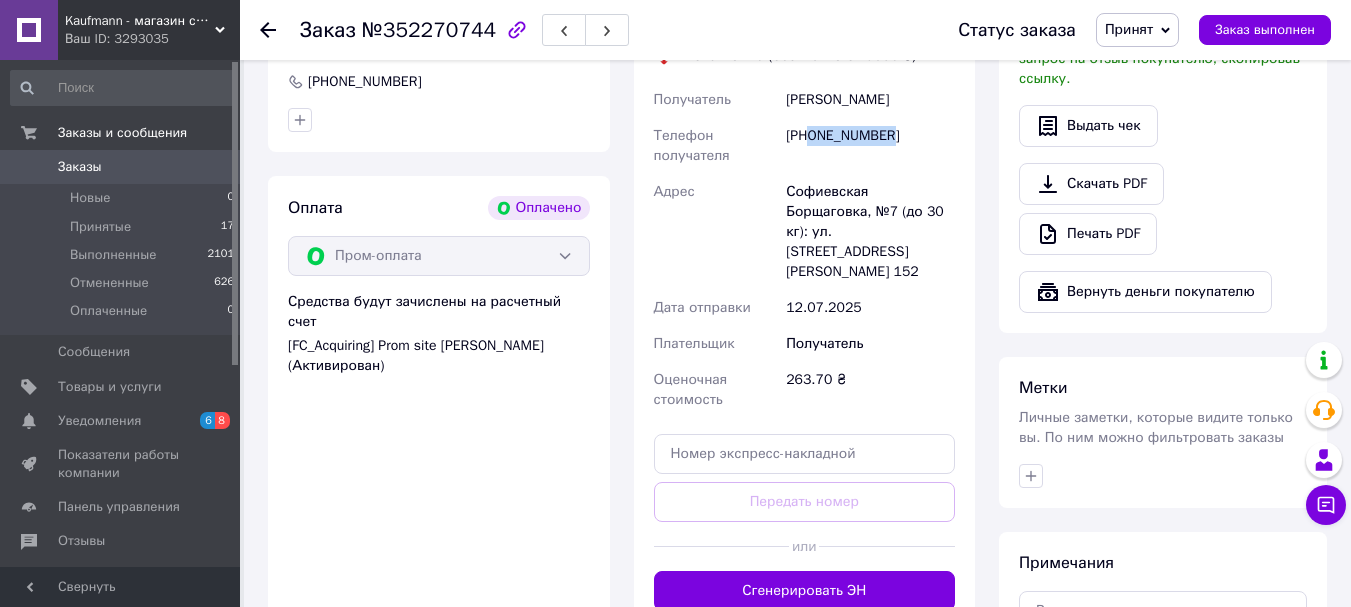 scroll, scrollTop: 100, scrollLeft: 0, axis: vertical 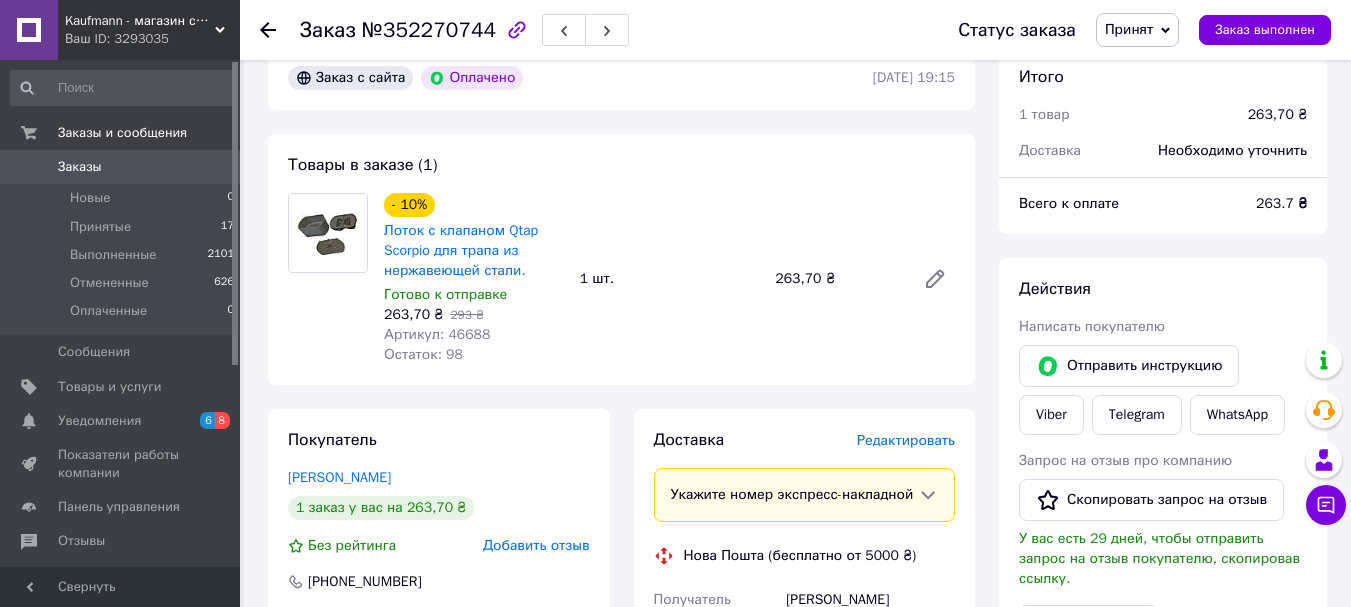 click 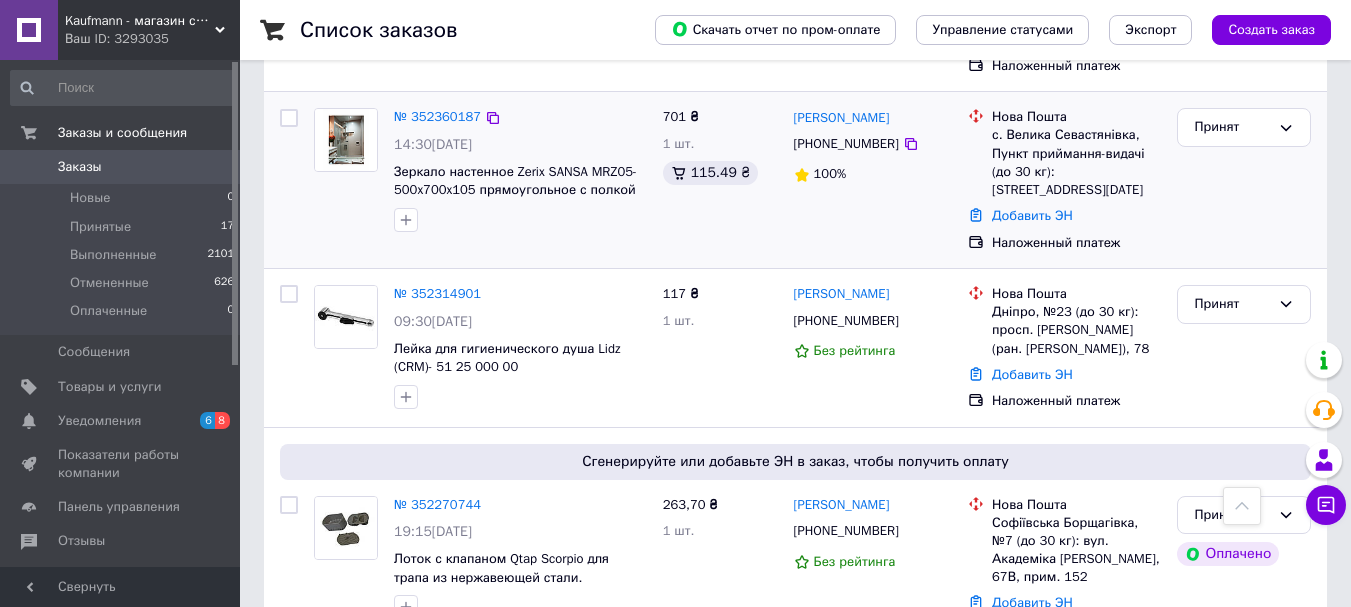 scroll, scrollTop: 400, scrollLeft: 0, axis: vertical 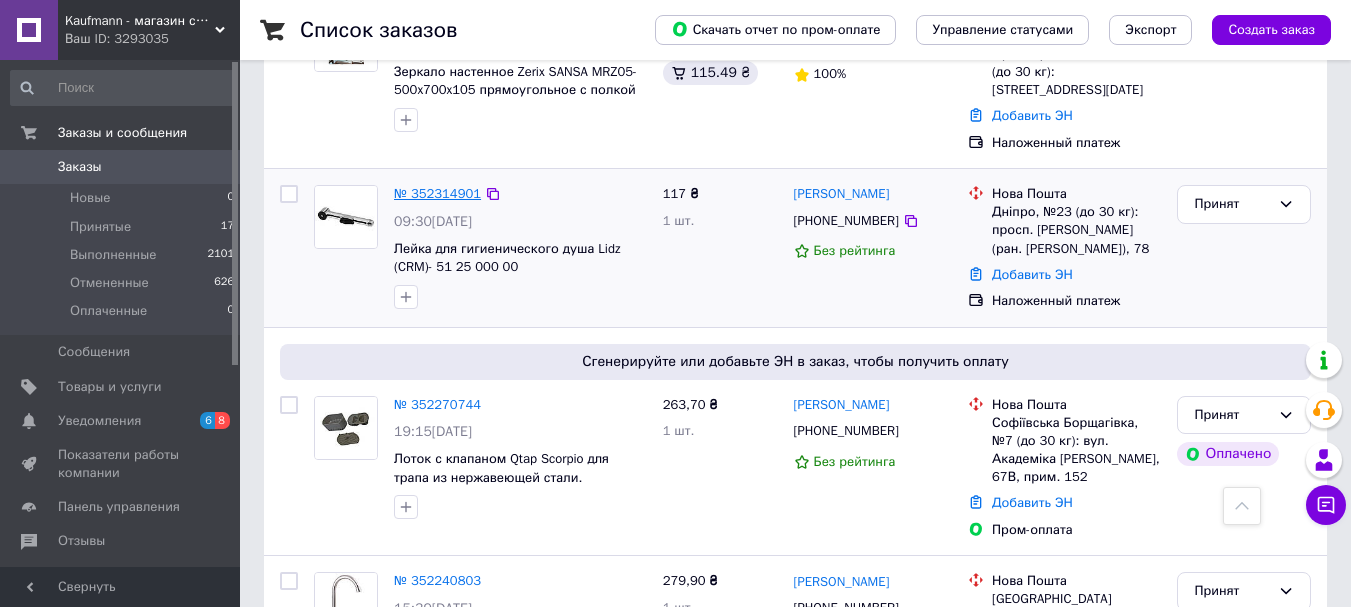 click on "№ 352314901" at bounding box center (437, 193) 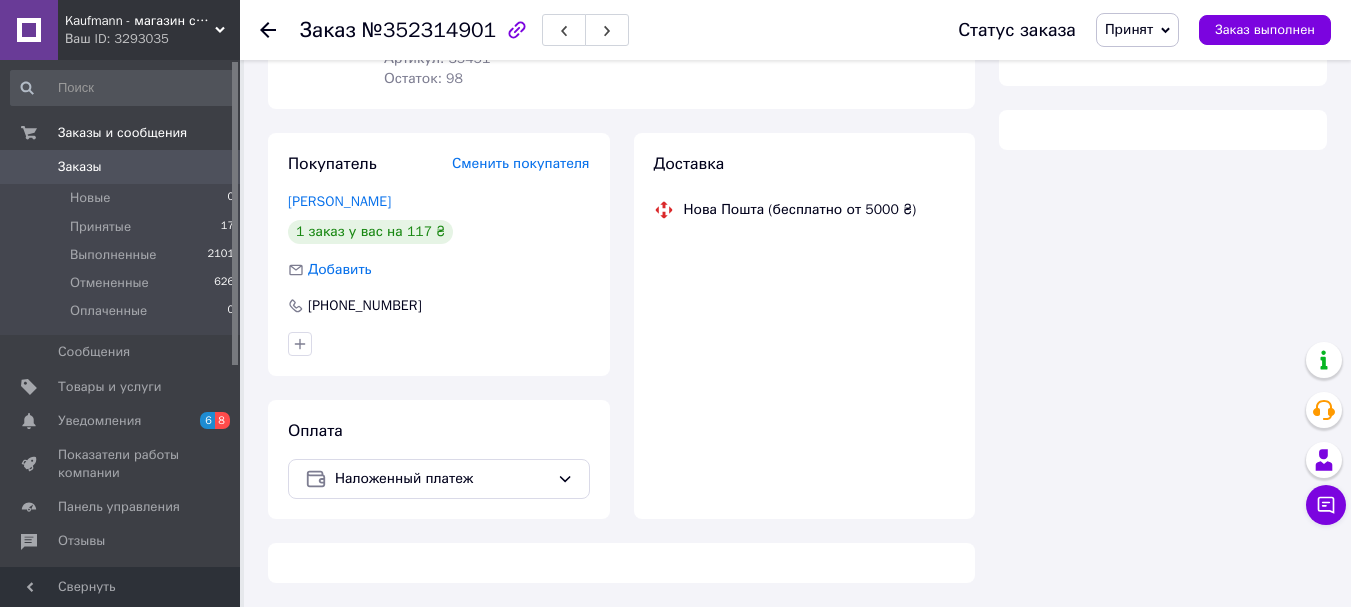 scroll, scrollTop: 400, scrollLeft: 0, axis: vertical 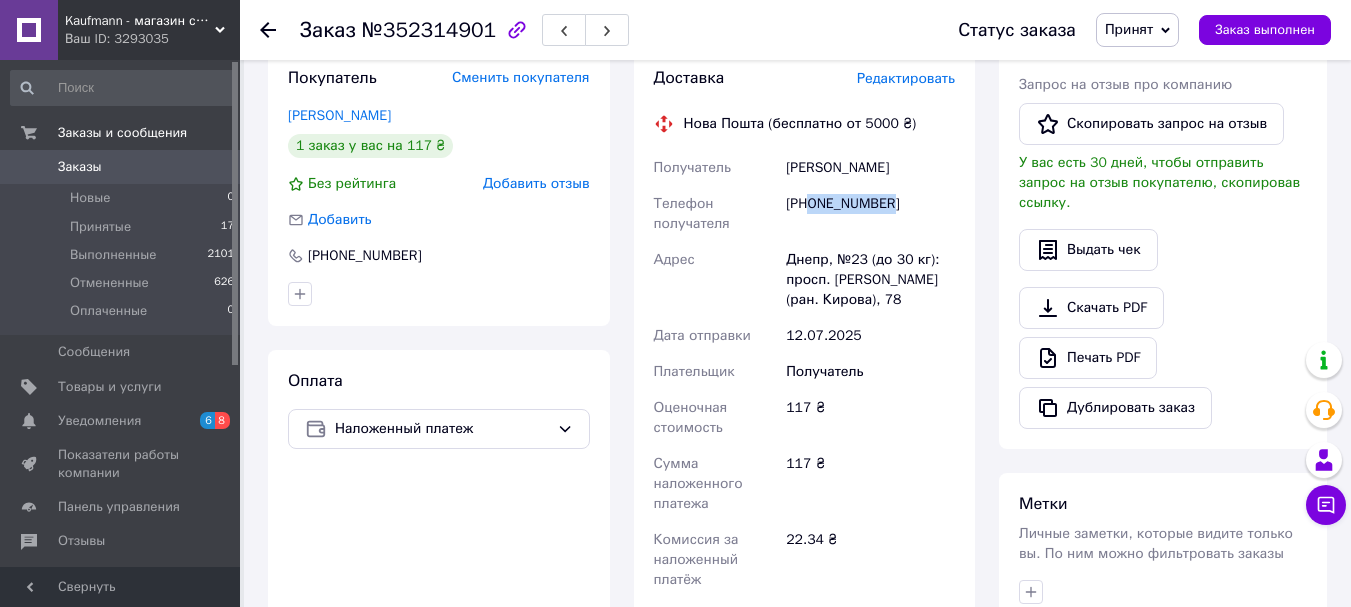 drag, startPoint x: 811, startPoint y: 209, endPoint x: 914, endPoint y: 219, distance: 103.4843 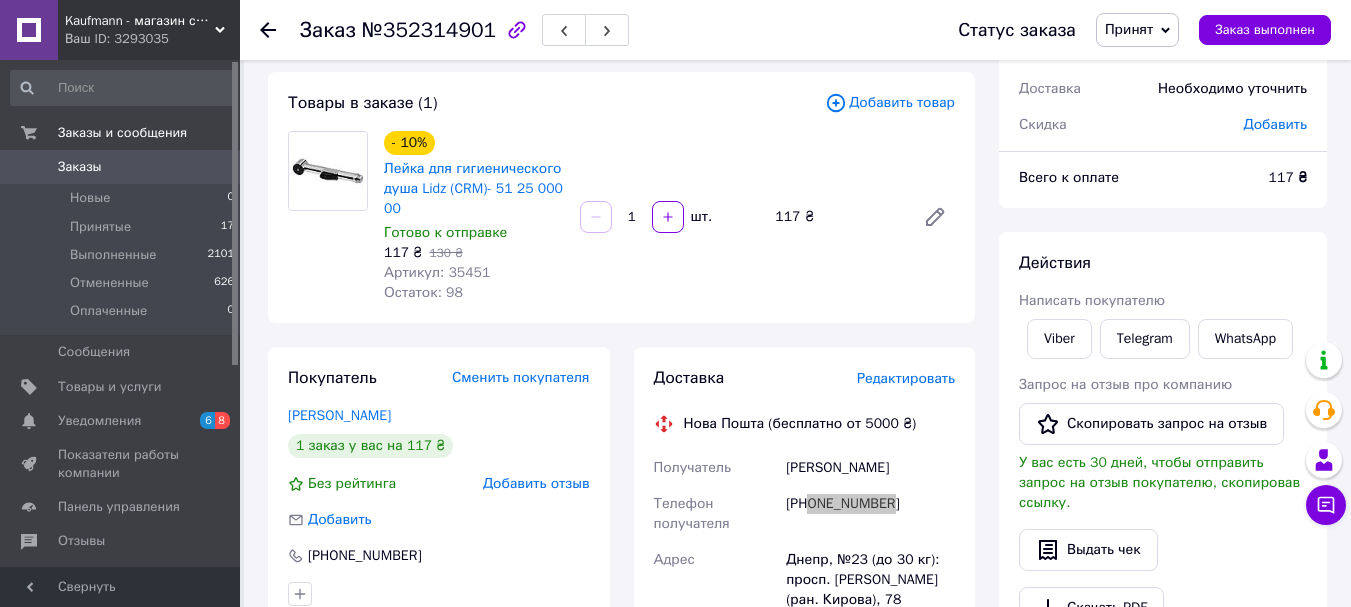scroll, scrollTop: 200, scrollLeft: 0, axis: vertical 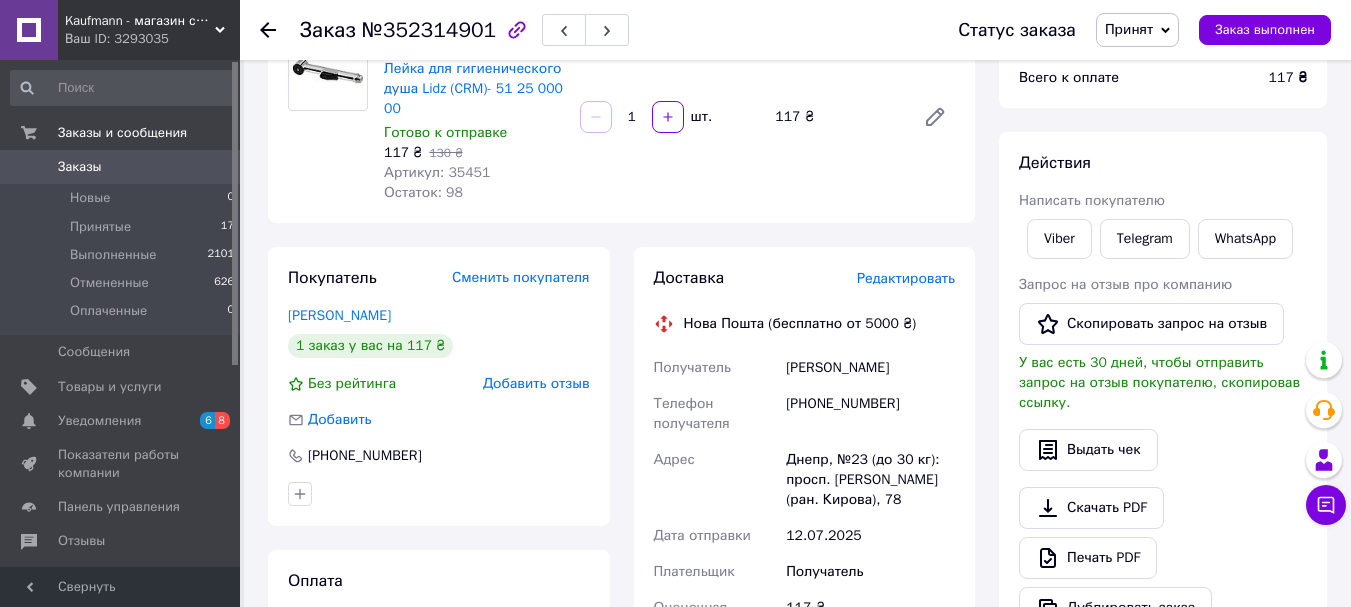 click 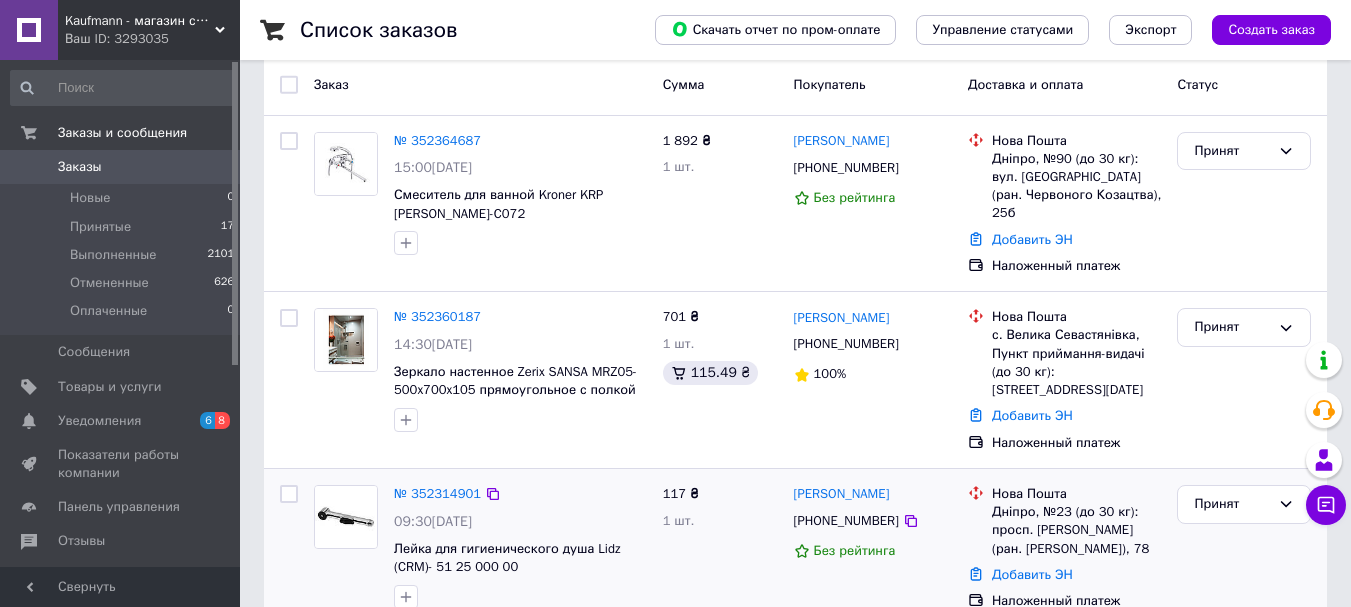 scroll, scrollTop: 0, scrollLeft: 0, axis: both 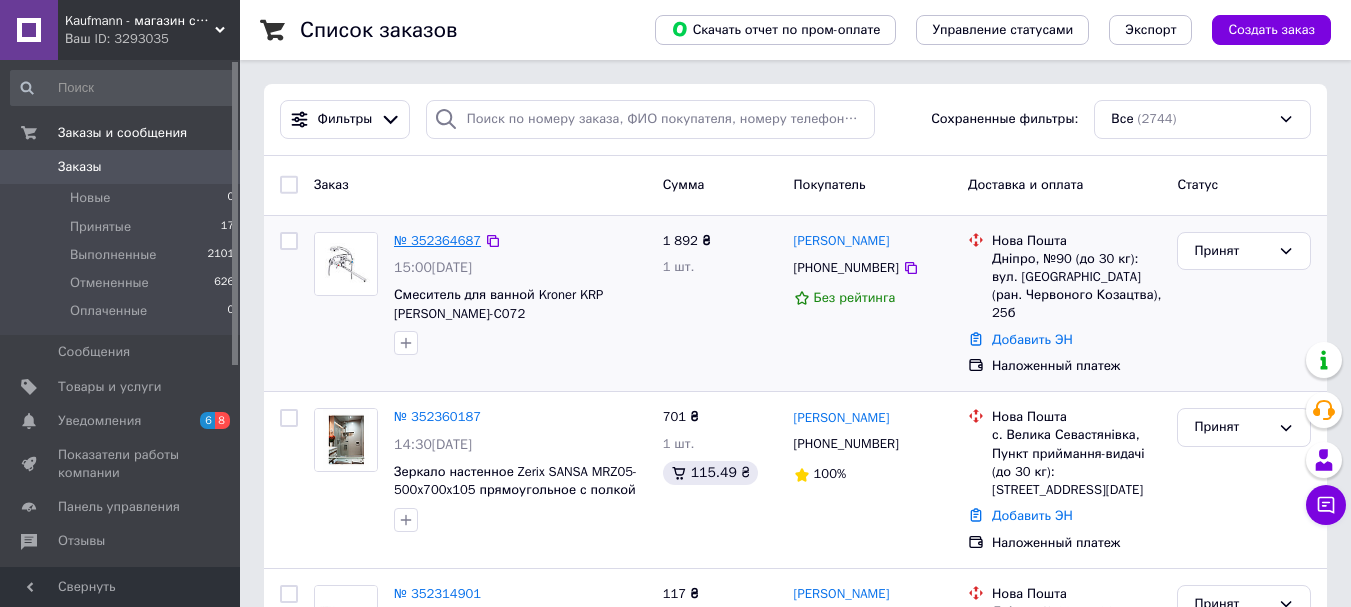 click on "№ 352364687" at bounding box center [437, 240] 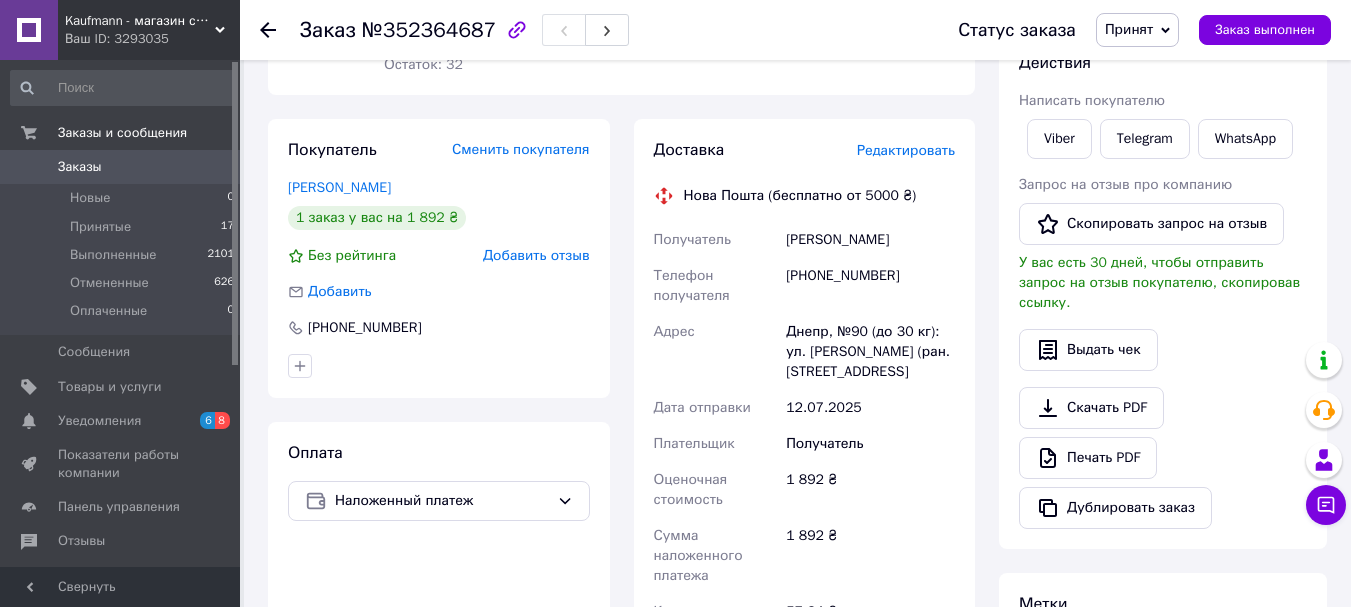 scroll, scrollTop: 100, scrollLeft: 0, axis: vertical 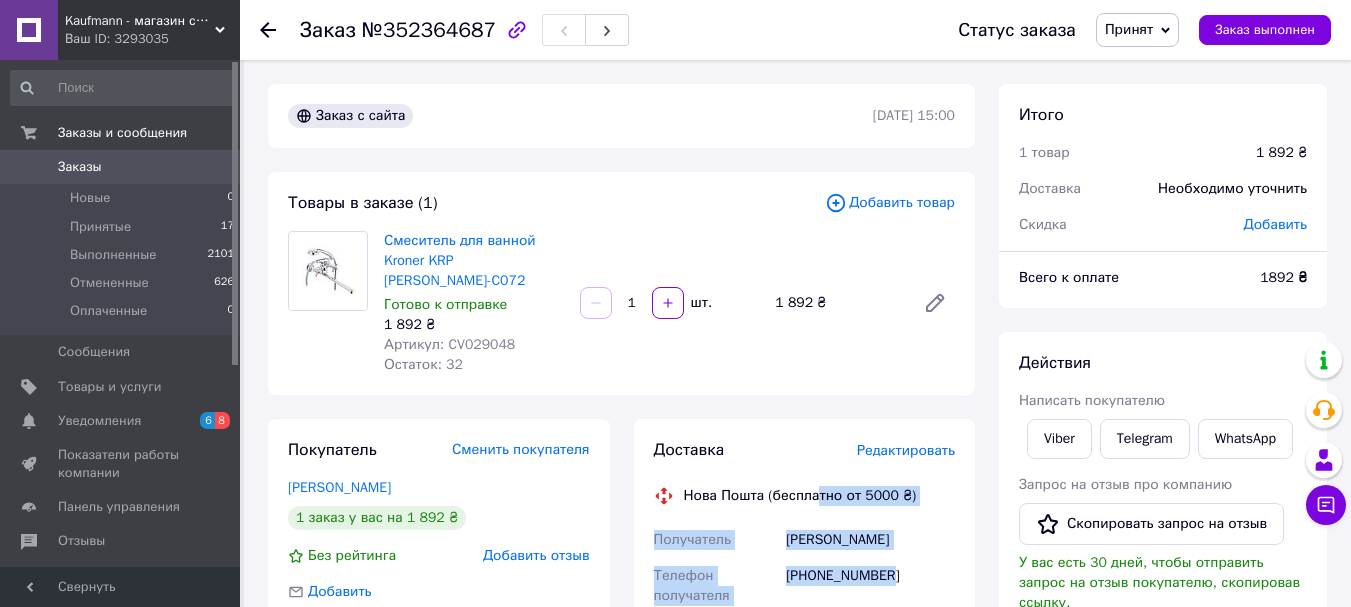 drag, startPoint x: 899, startPoint y: 454, endPoint x: 812, endPoint y: 461, distance: 87.28116 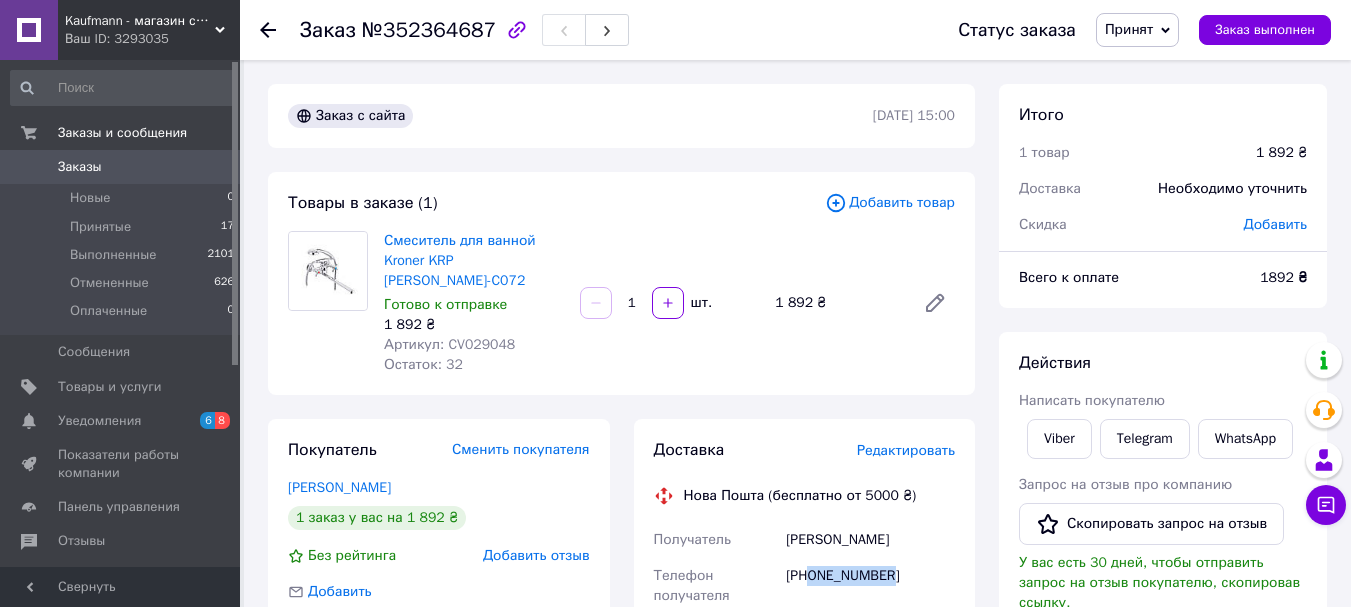 drag, startPoint x: 811, startPoint y: 558, endPoint x: 889, endPoint y: 562, distance: 78.10249 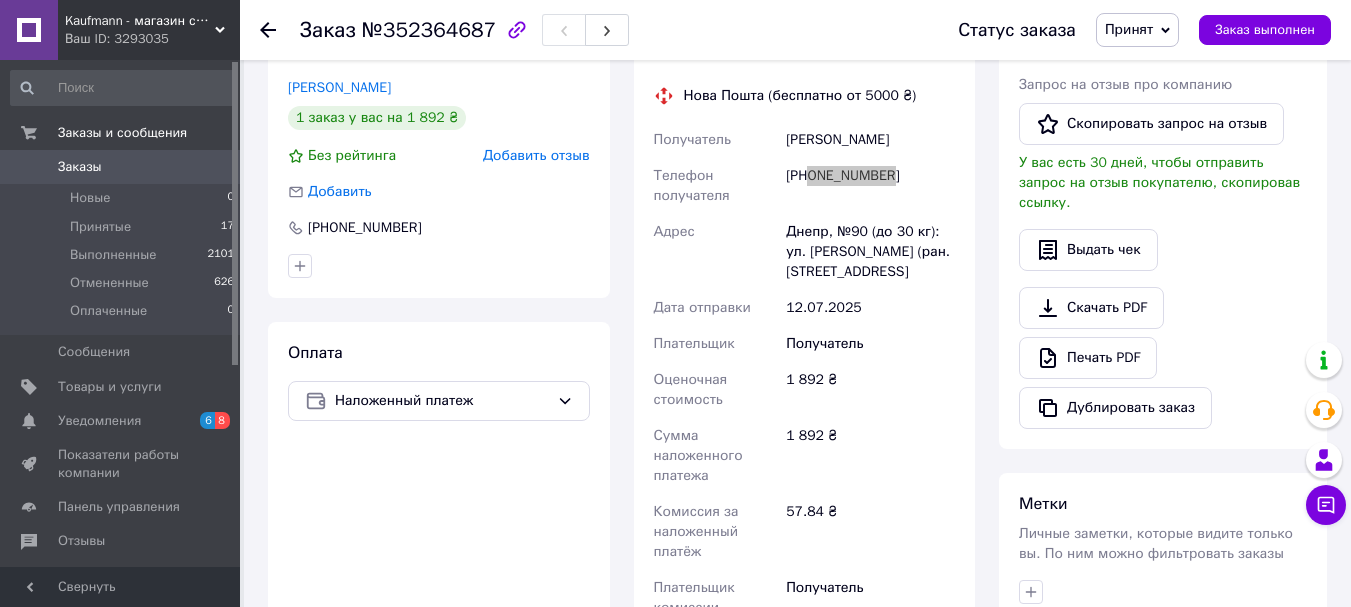 scroll, scrollTop: 100, scrollLeft: 0, axis: vertical 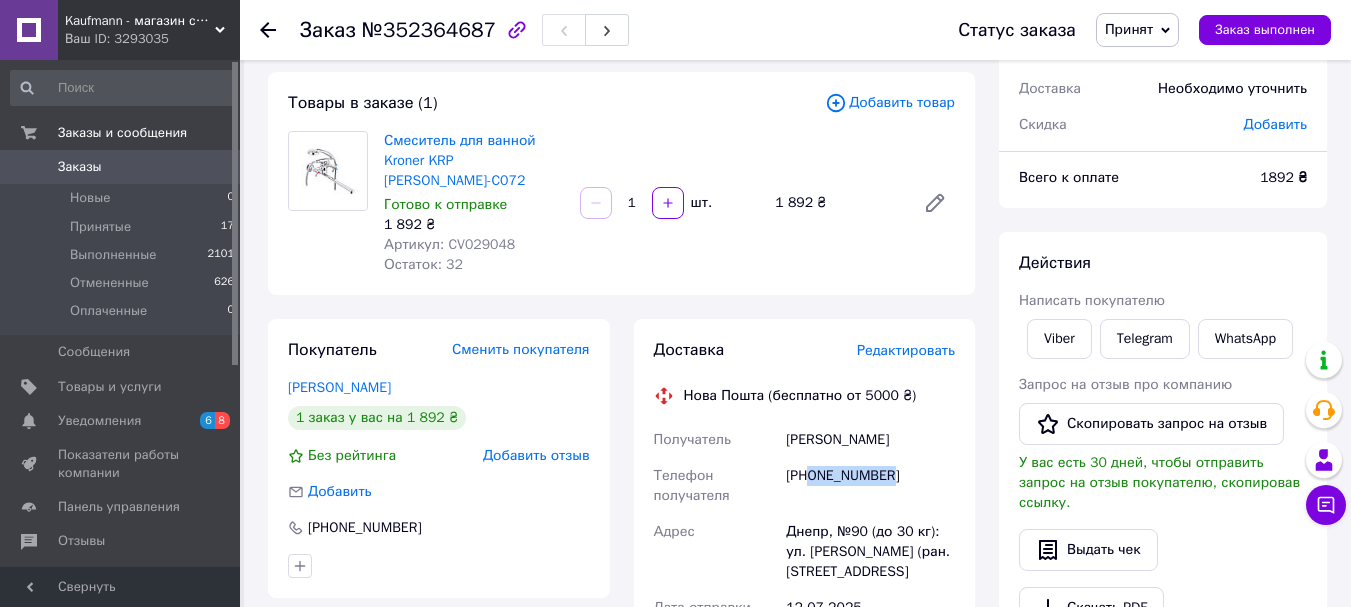 click on "Артикул: CV029048" at bounding box center (449, 244) 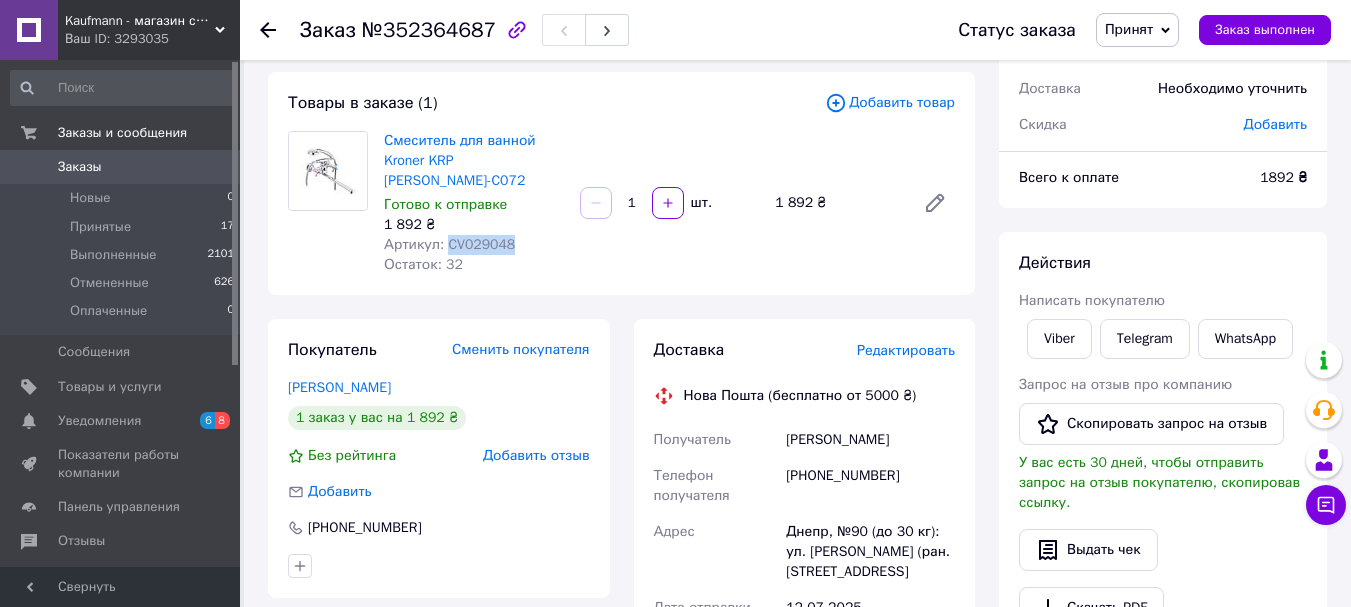 click on "Артикул: CV029048" at bounding box center (449, 244) 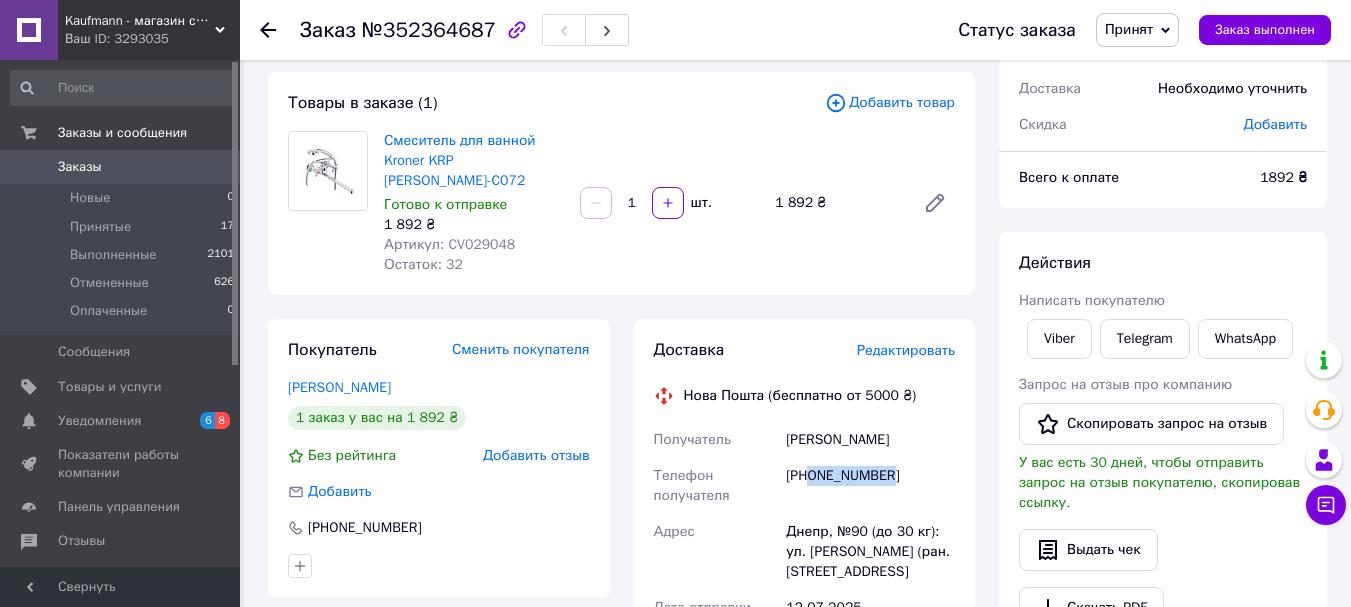 drag, startPoint x: 813, startPoint y: 456, endPoint x: 894, endPoint y: 462, distance: 81.22192 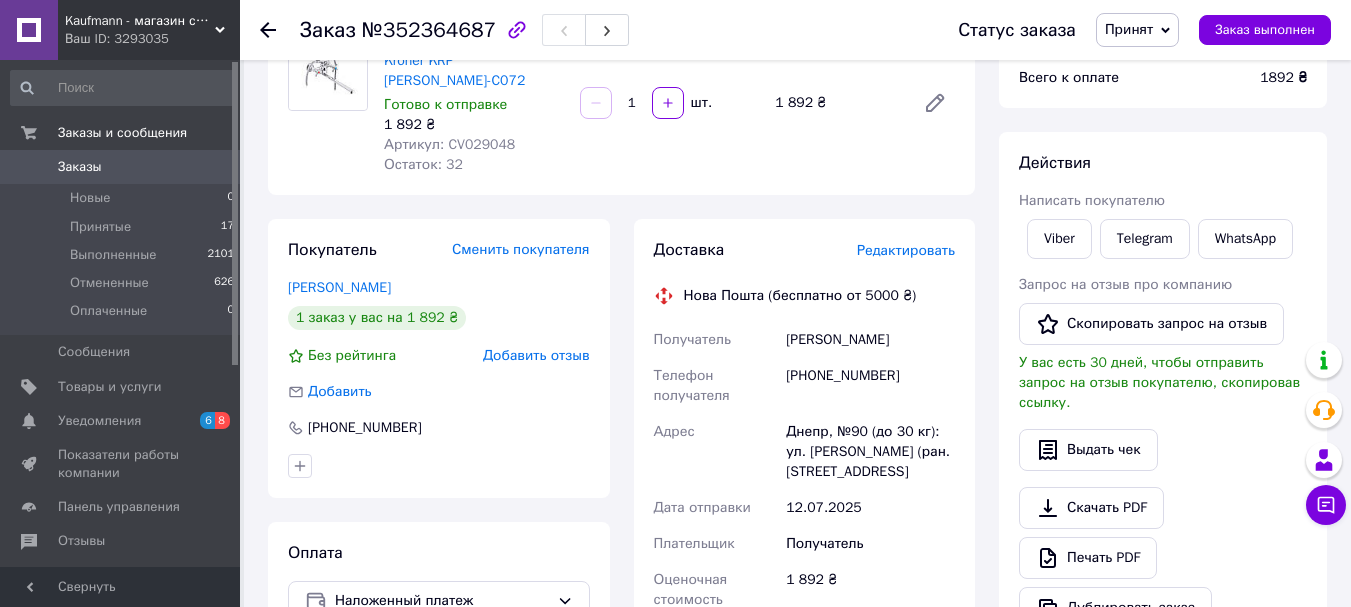 click 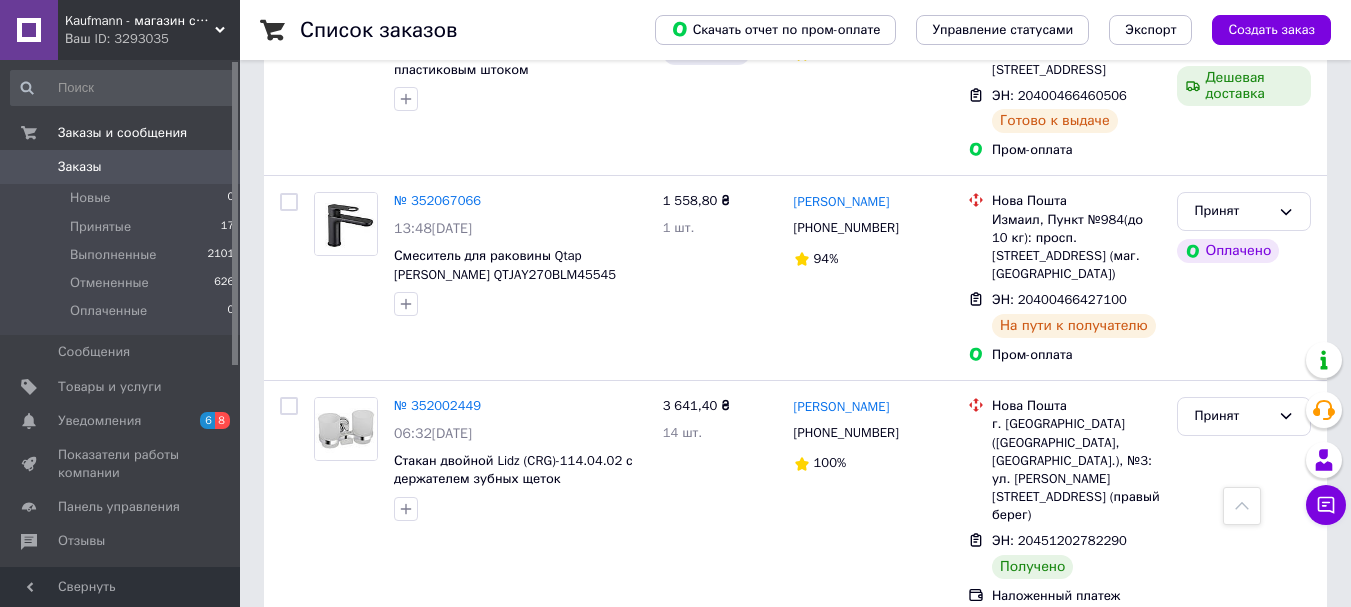 scroll, scrollTop: 2000, scrollLeft: 0, axis: vertical 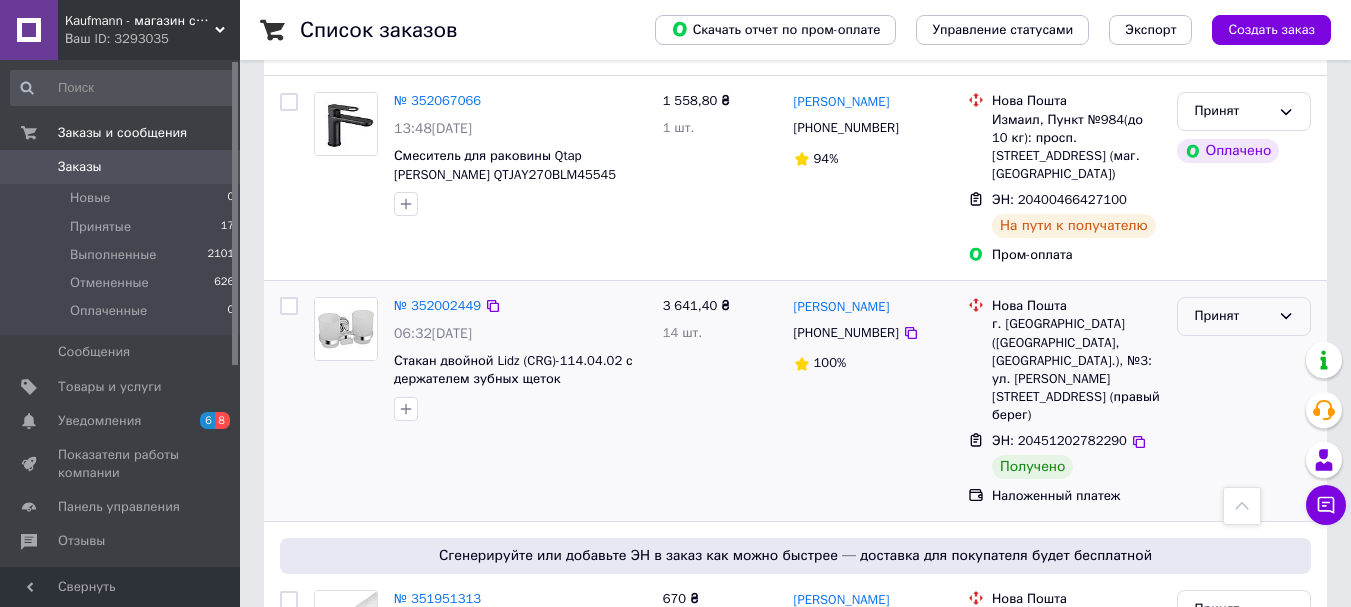 click on "Принят" at bounding box center (1232, 316) 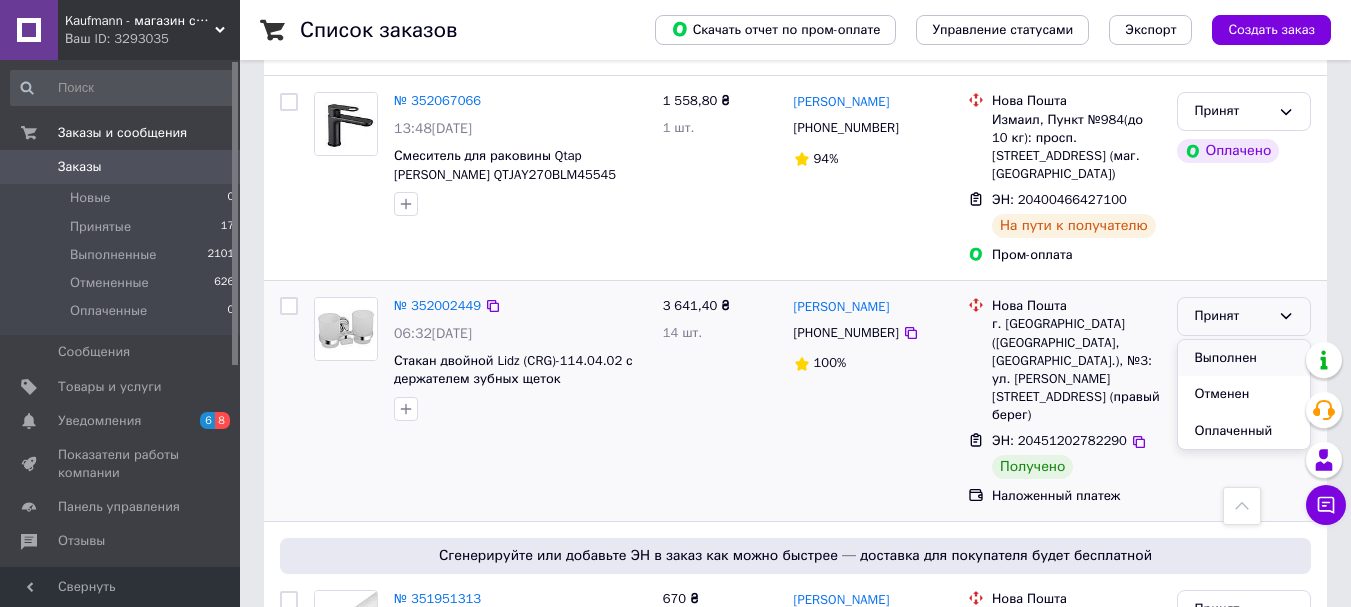 click on "Выполнен" at bounding box center (1244, 358) 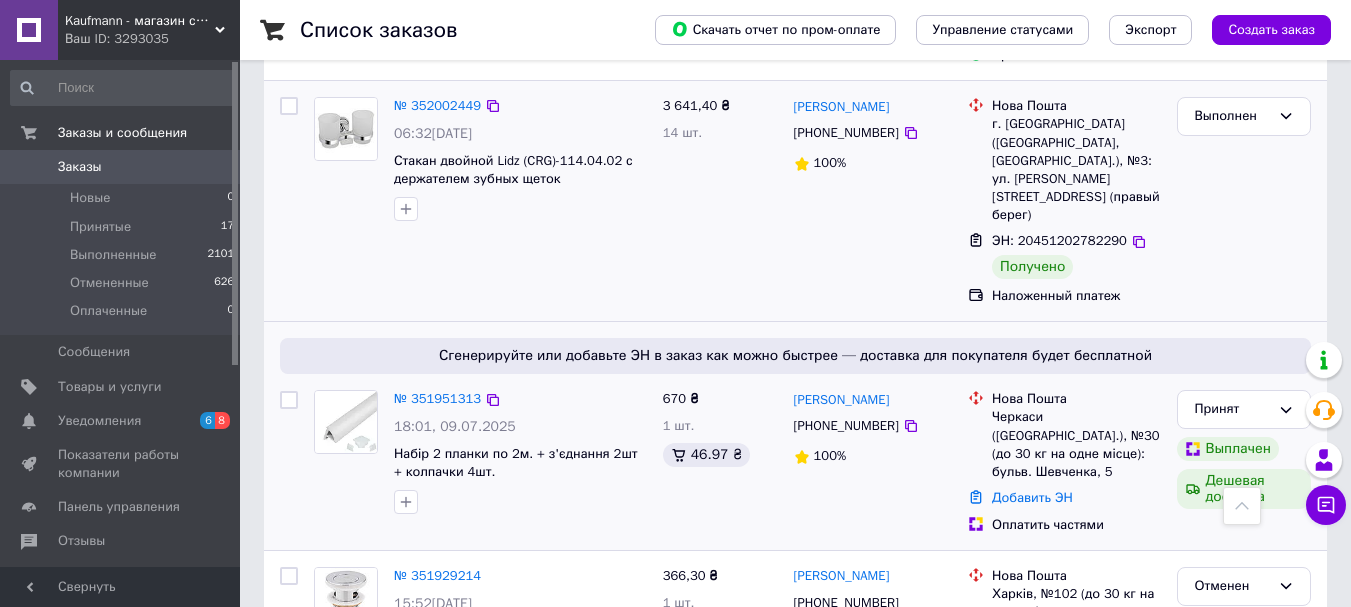 scroll, scrollTop: 2300, scrollLeft: 0, axis: vertical 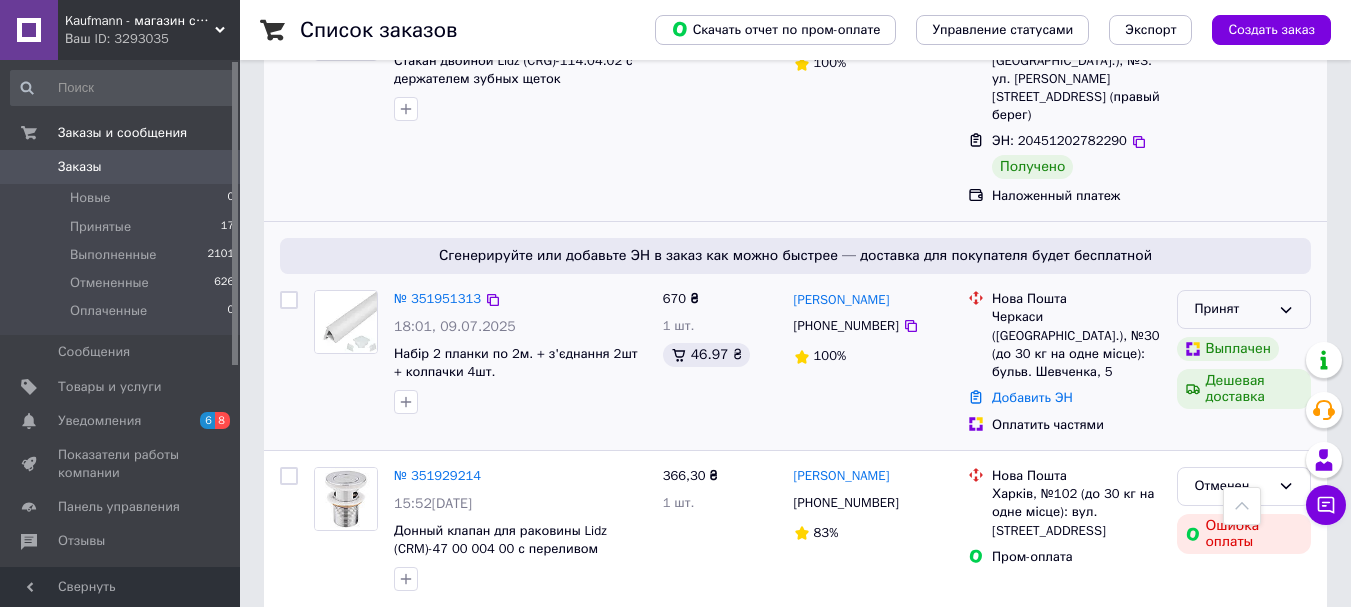 click on "Принят" at bounding box center [1232, 309] 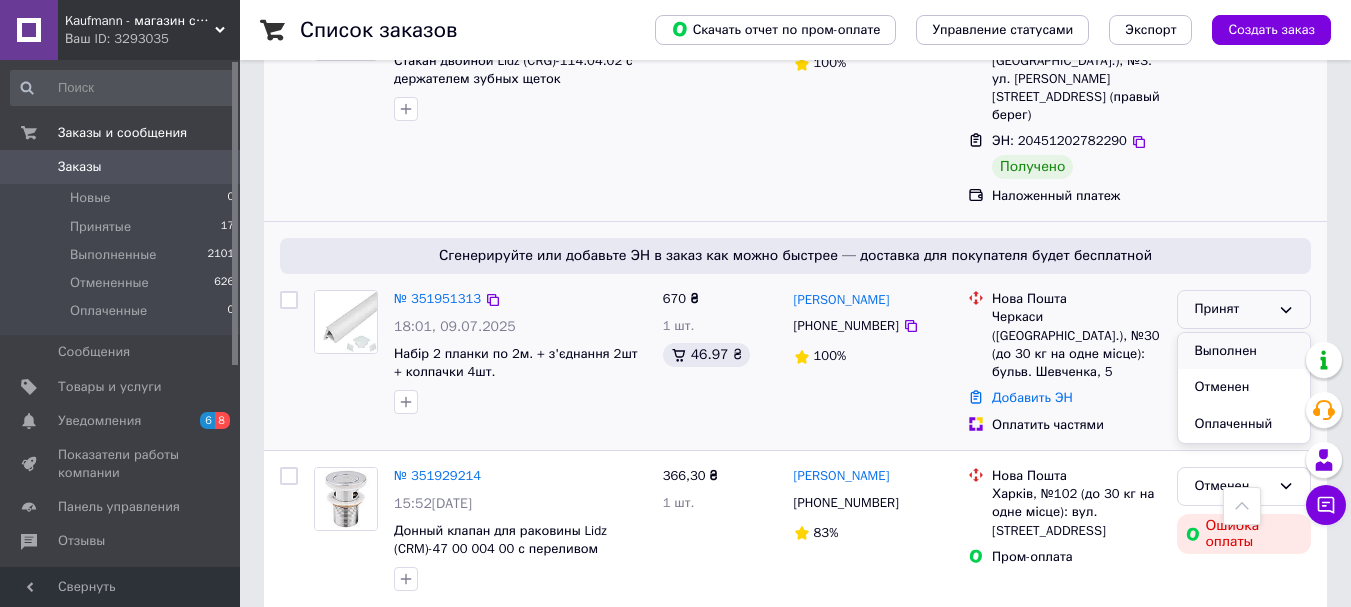 click on "Выполнен" at bounding box center (1244, 351) 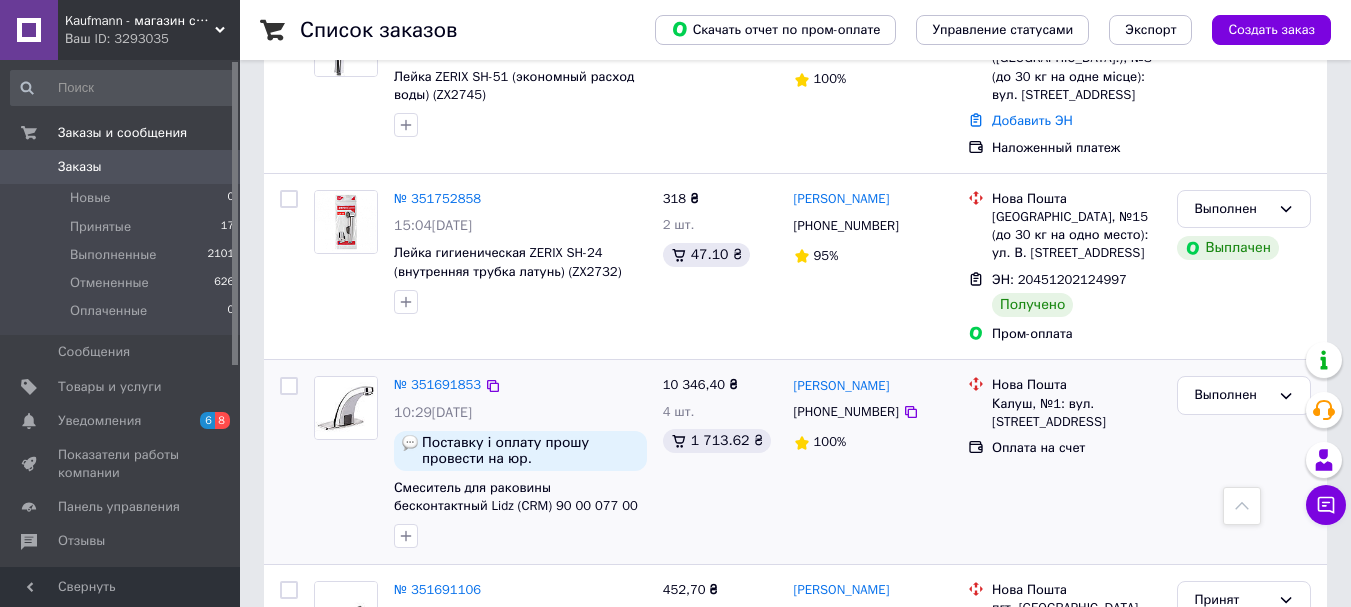 scroll, scrollTop: 3385, scrollLeft: 0, axis: vertical 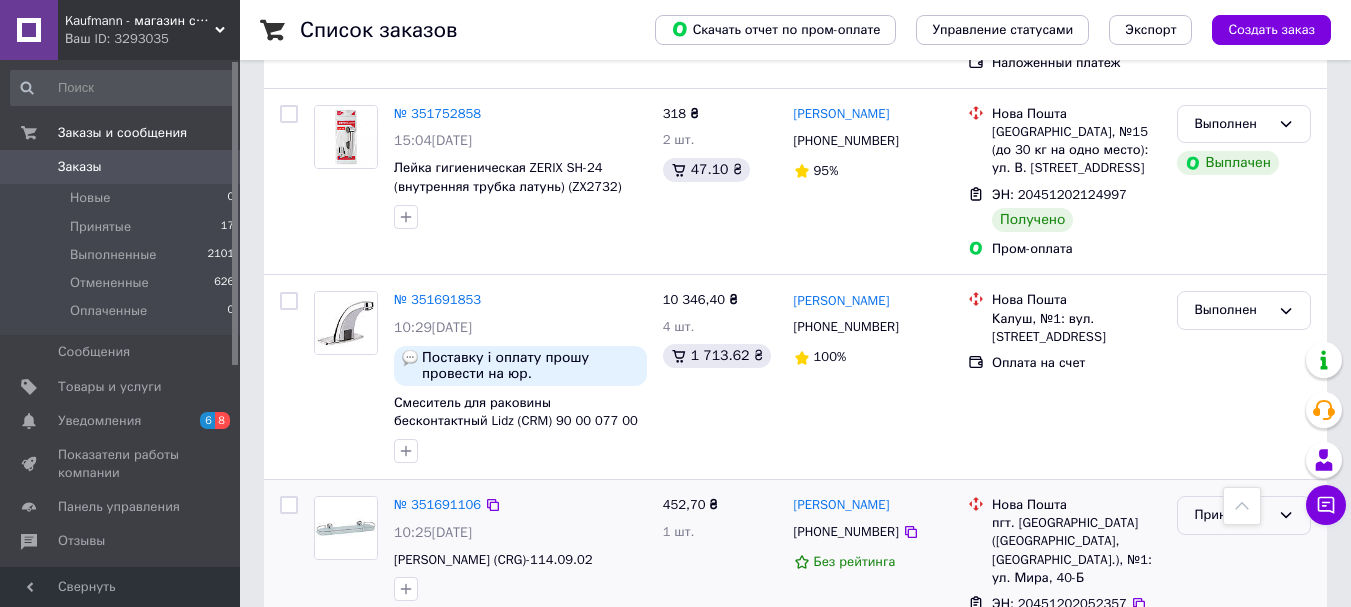 click on "Принят" at bounding box center (1232, 515) 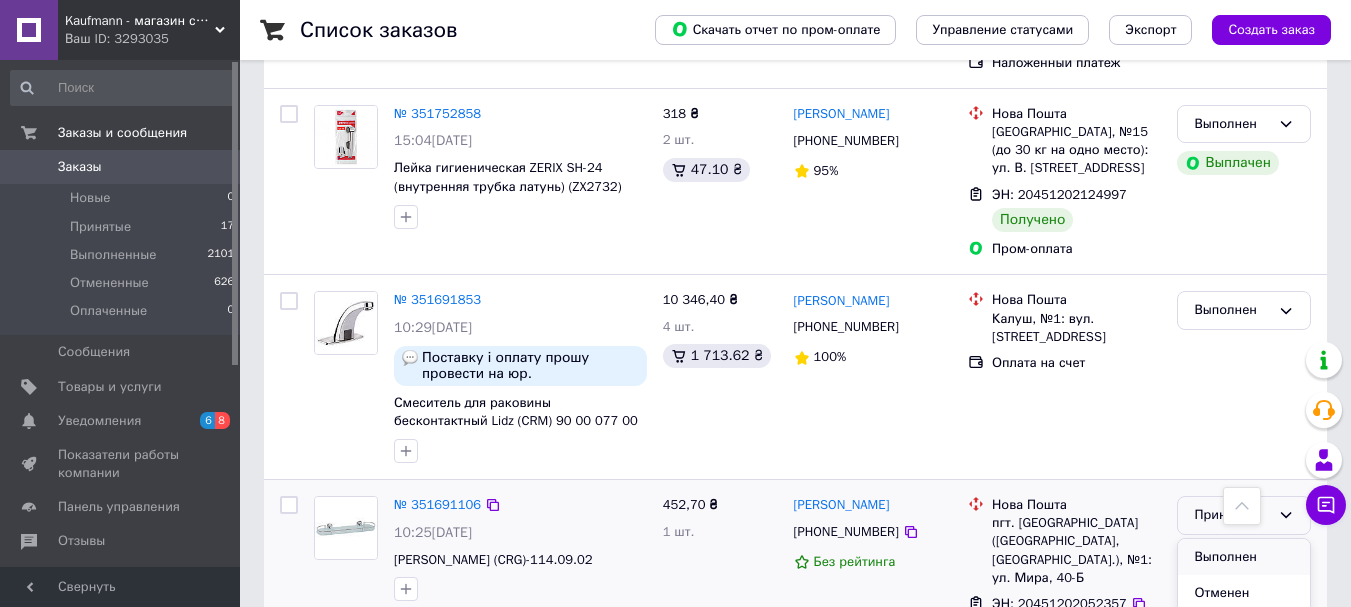 click on "Выполнен" at bounding box center [1244, 557] 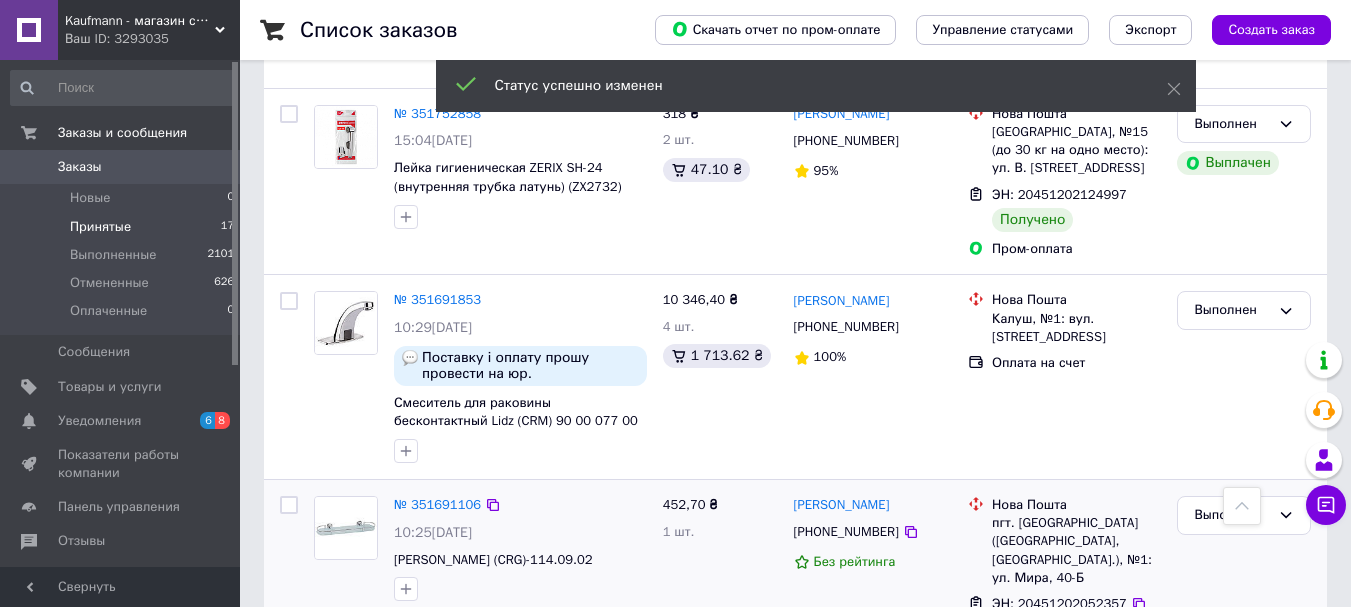 click on "Принятые 17" at bounding box center (123, 227) 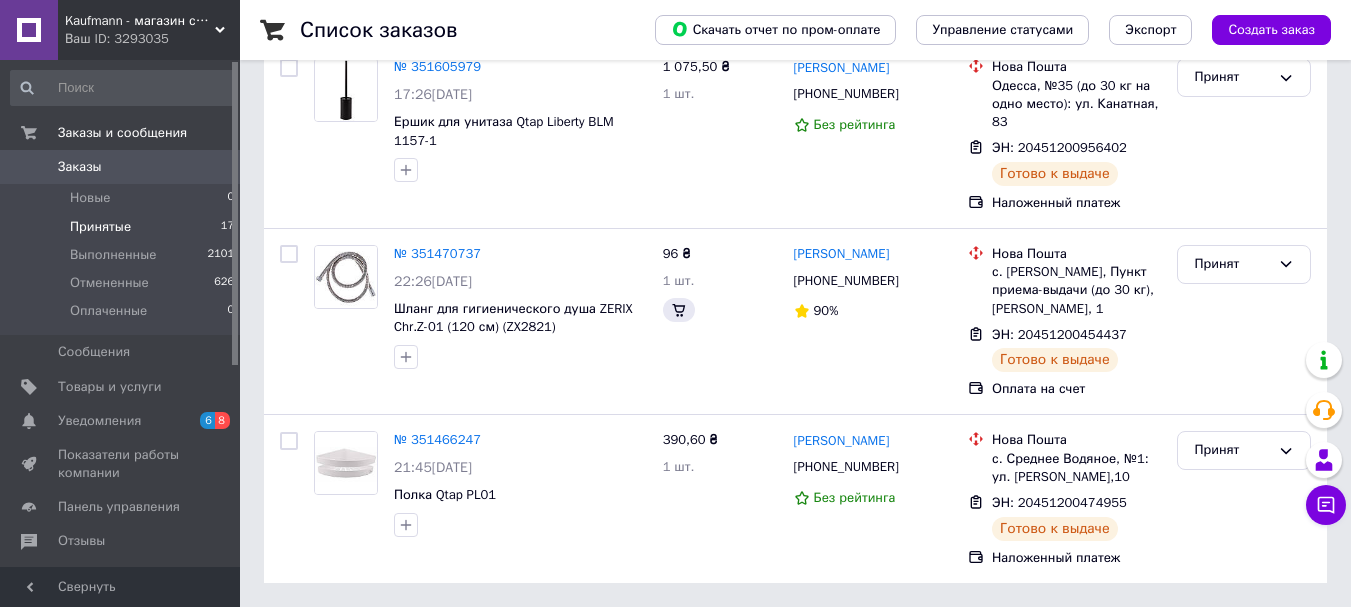 scroll, scrollTop: 0, scrollLeft: 0, axis: both 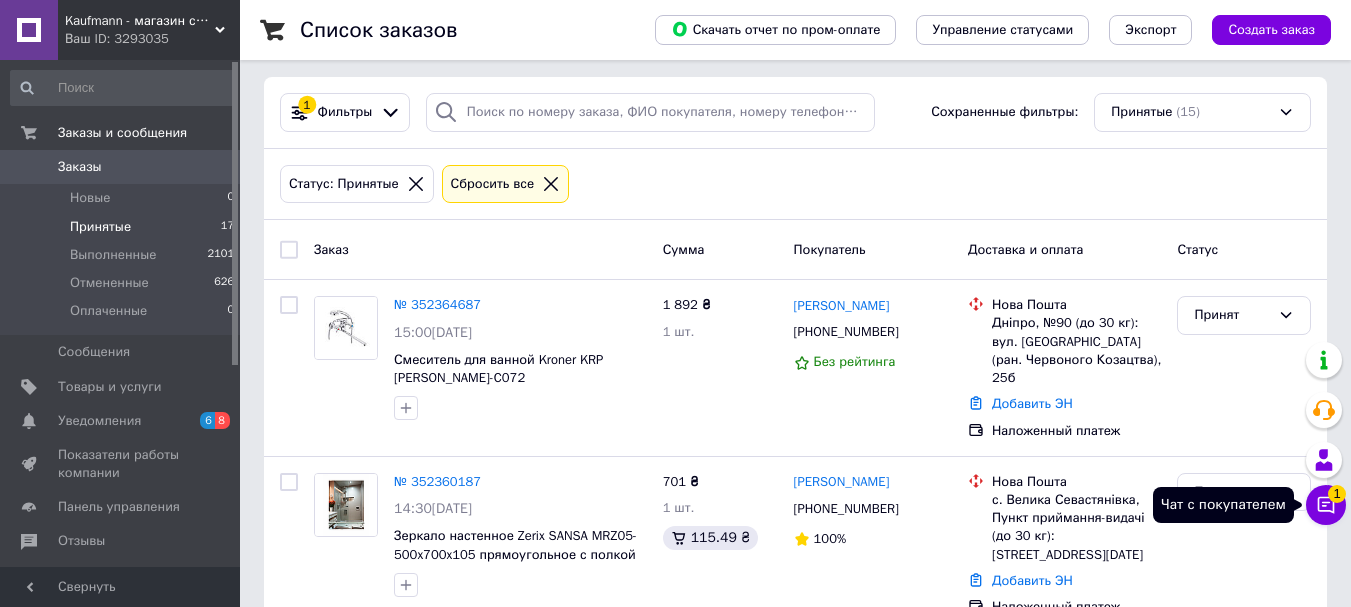 click 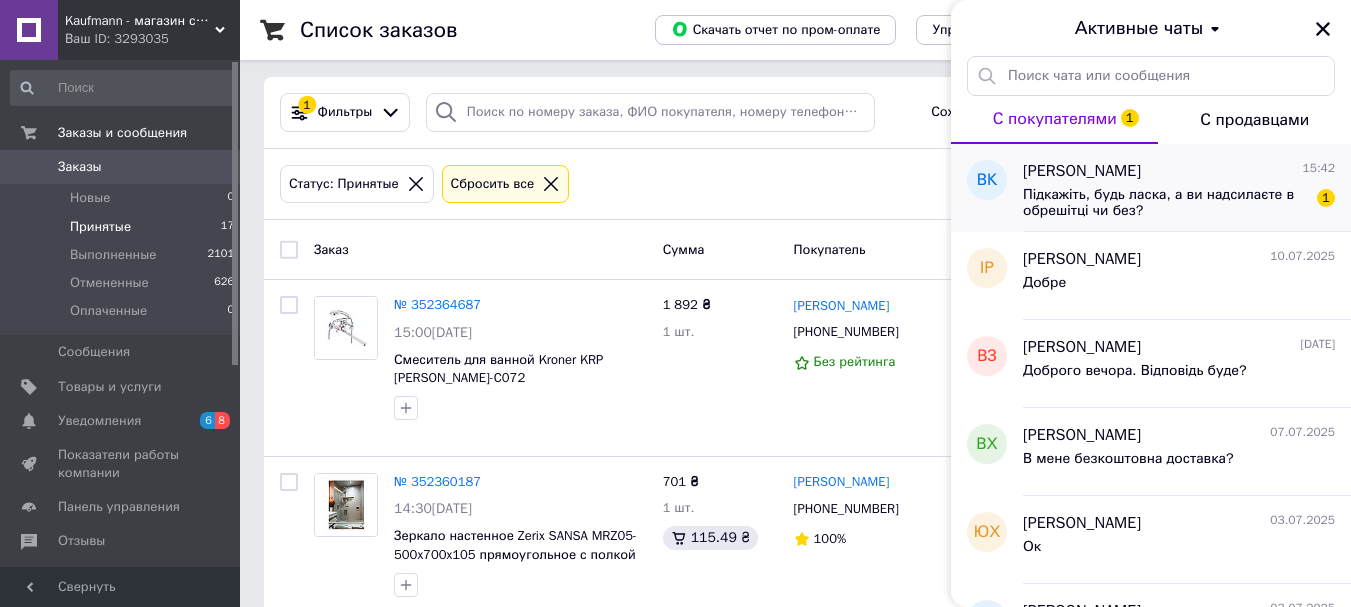 click on "[PERSON_NAME]" at bounding box center [1082, 171] 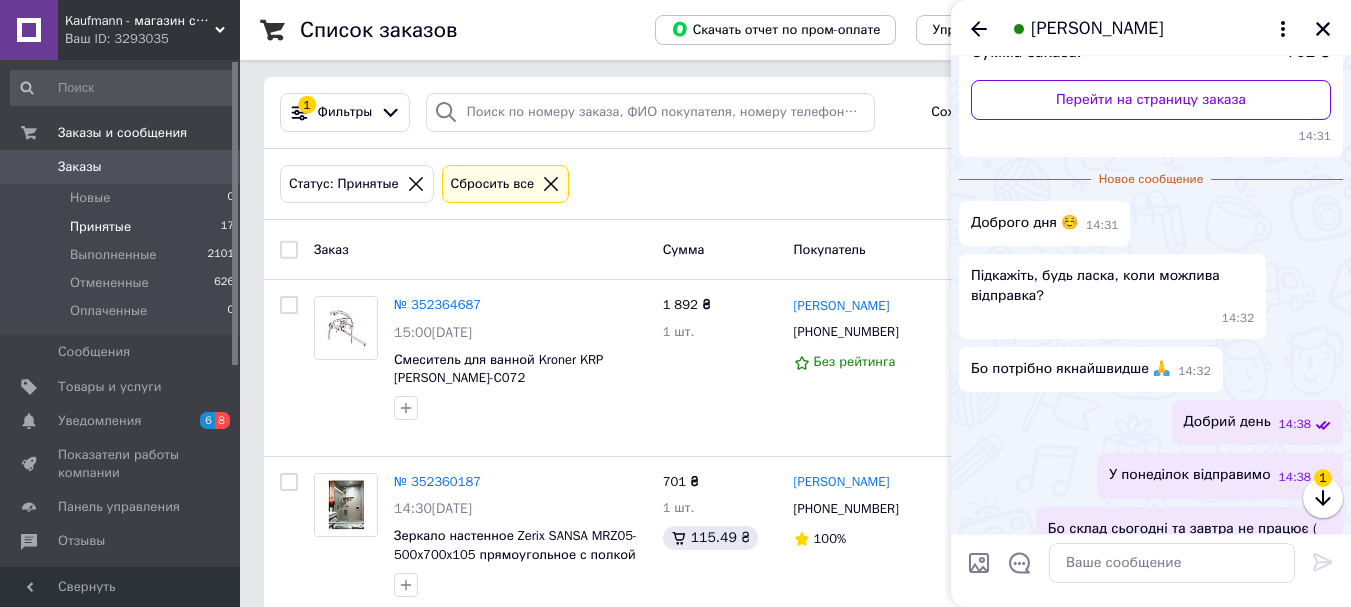 scroll, scrollTop: 346, scrollLeft: 0, axis: vertical 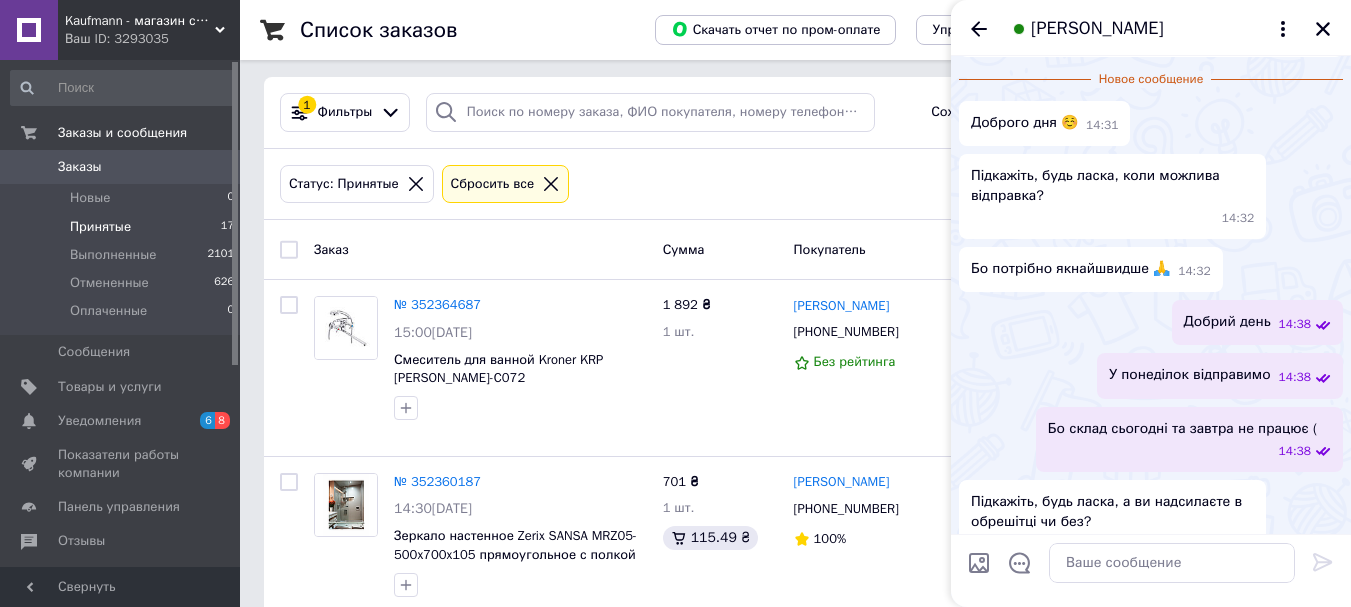 click on "Підкажіть, будь ласка, а ви надсилаєте в обрешітці чи без? 15:42" at bounding box center [1151, 522] 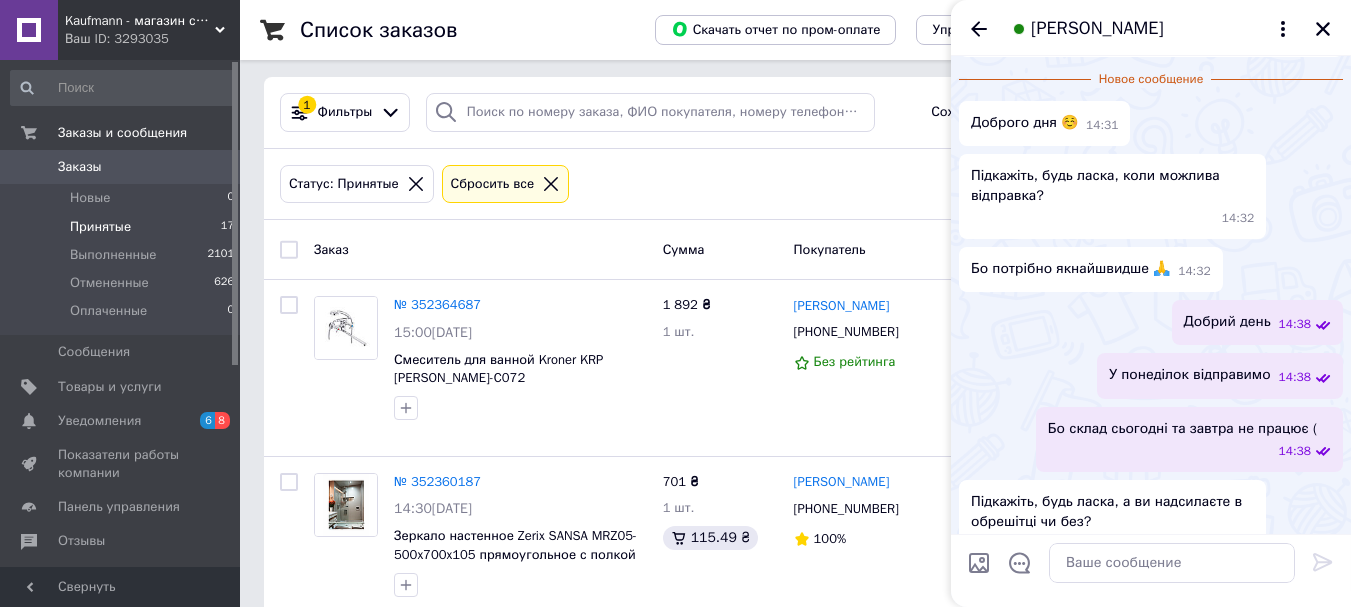 scroll, scrollTop: 385, scrollLeft: 0, axis: vertical 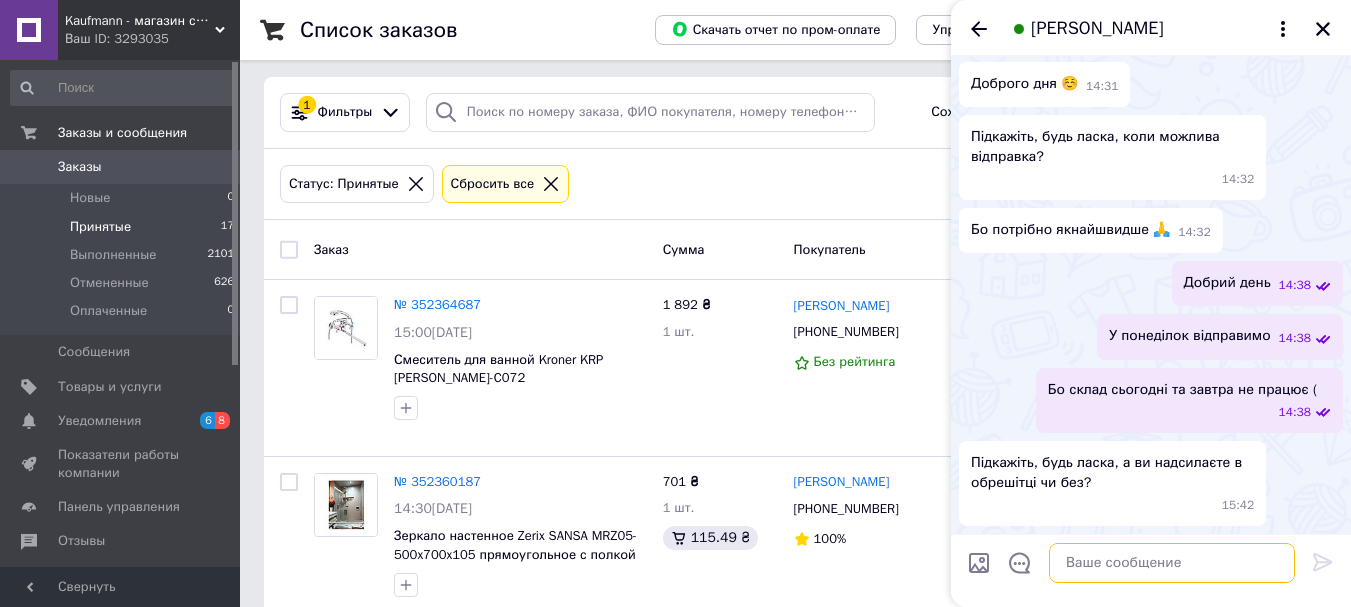 click at bounding box center (1172, 563) 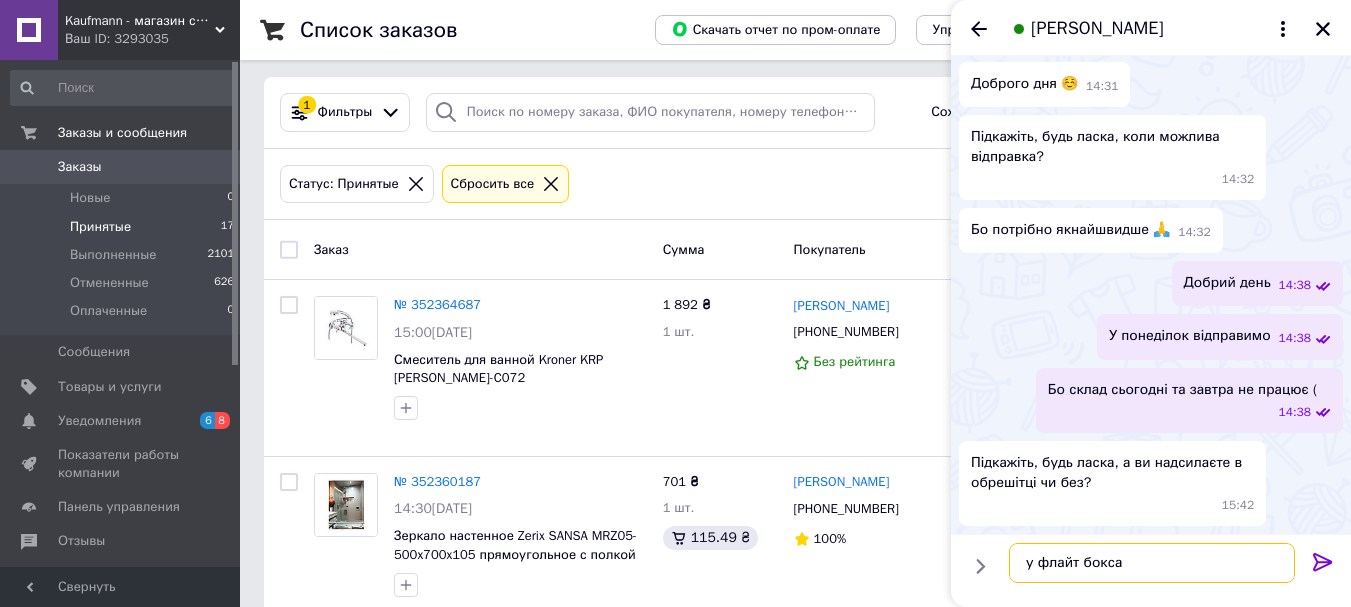 type on "у флайт боксах" 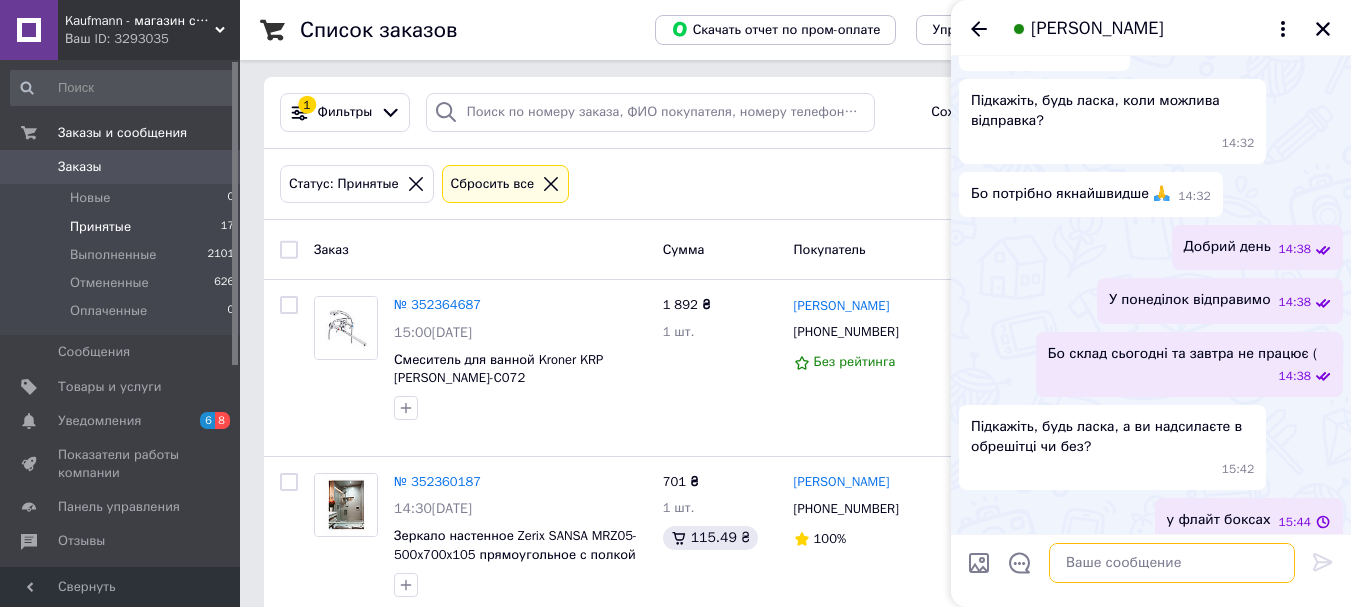 scroll, scrollTop: 402, scrollLeft: 0, axis: vertical 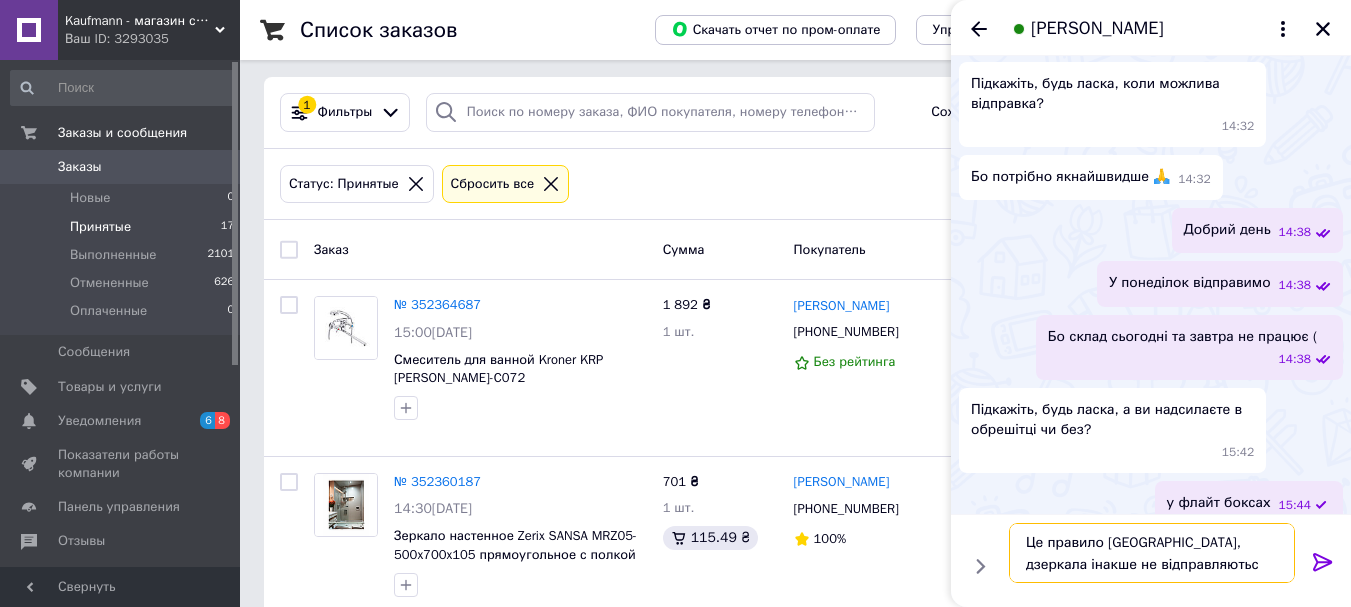 type on "Це правило [GEOGRAPHIC_DATA], дзеркала інакше не відправляються" 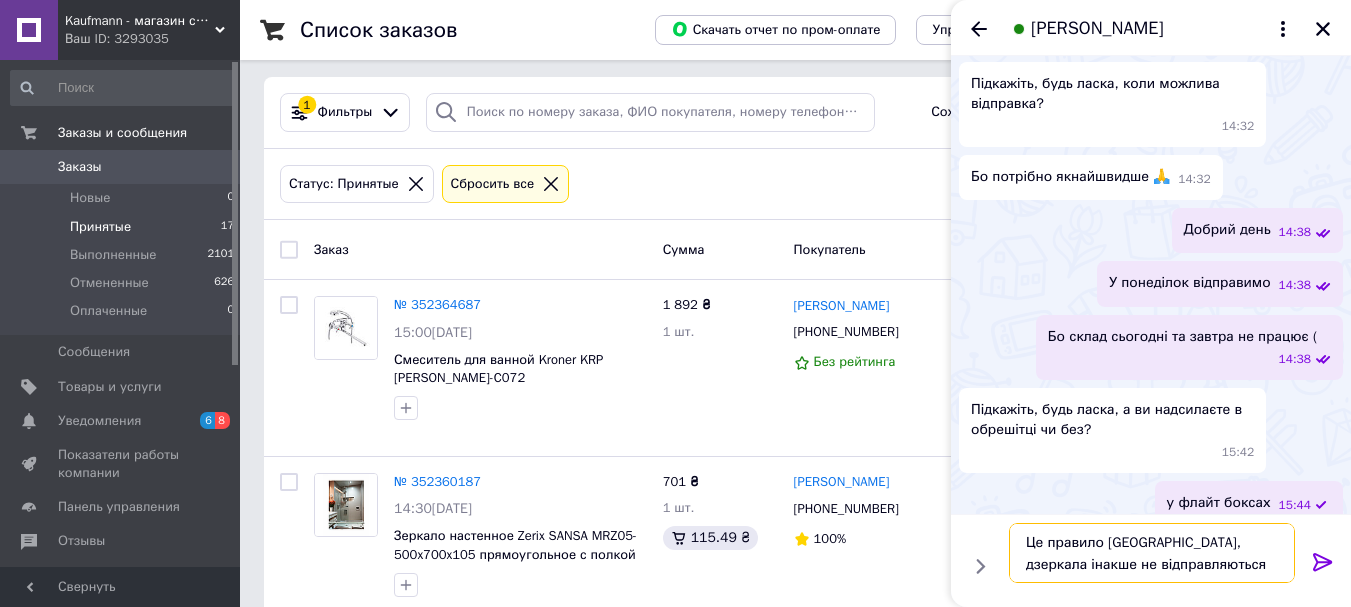 type 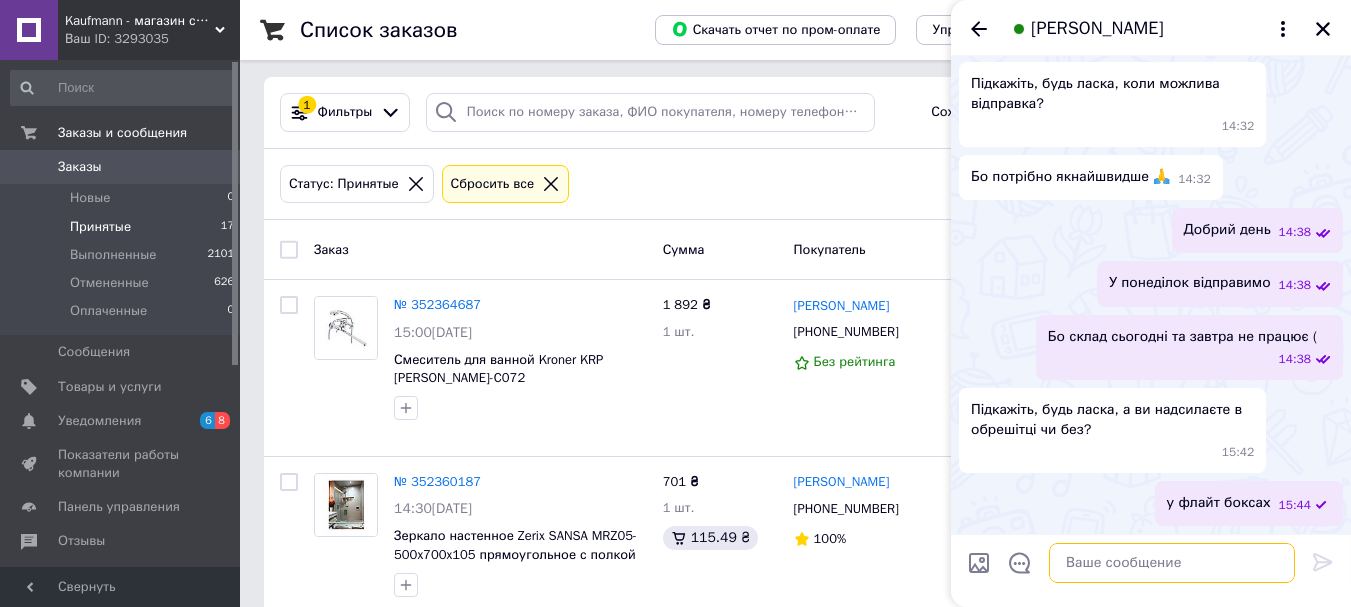 scroll, scrollTop: 495, scrollLeft: 0, axis: vertical 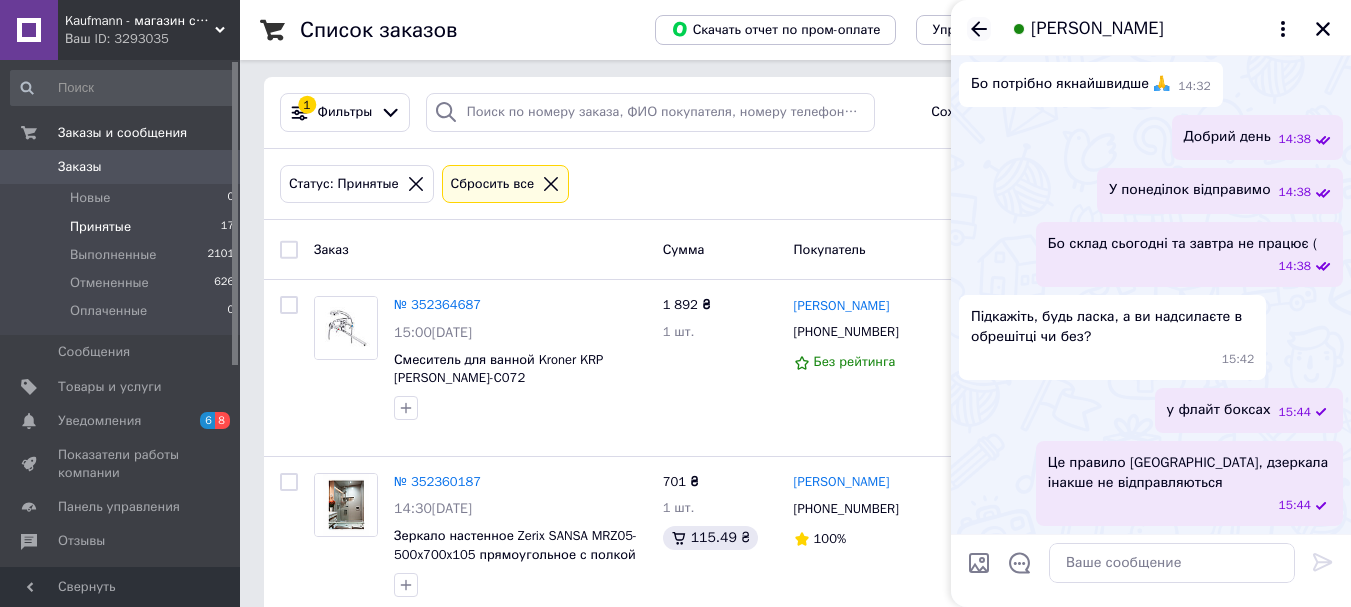 click 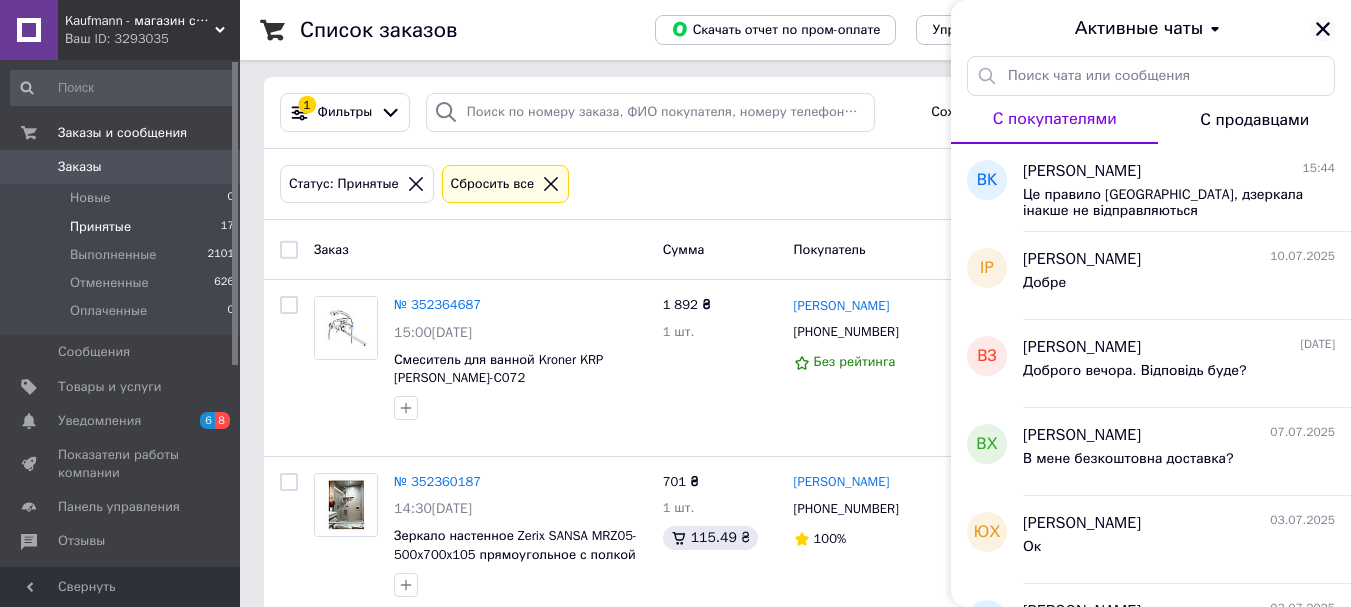 click 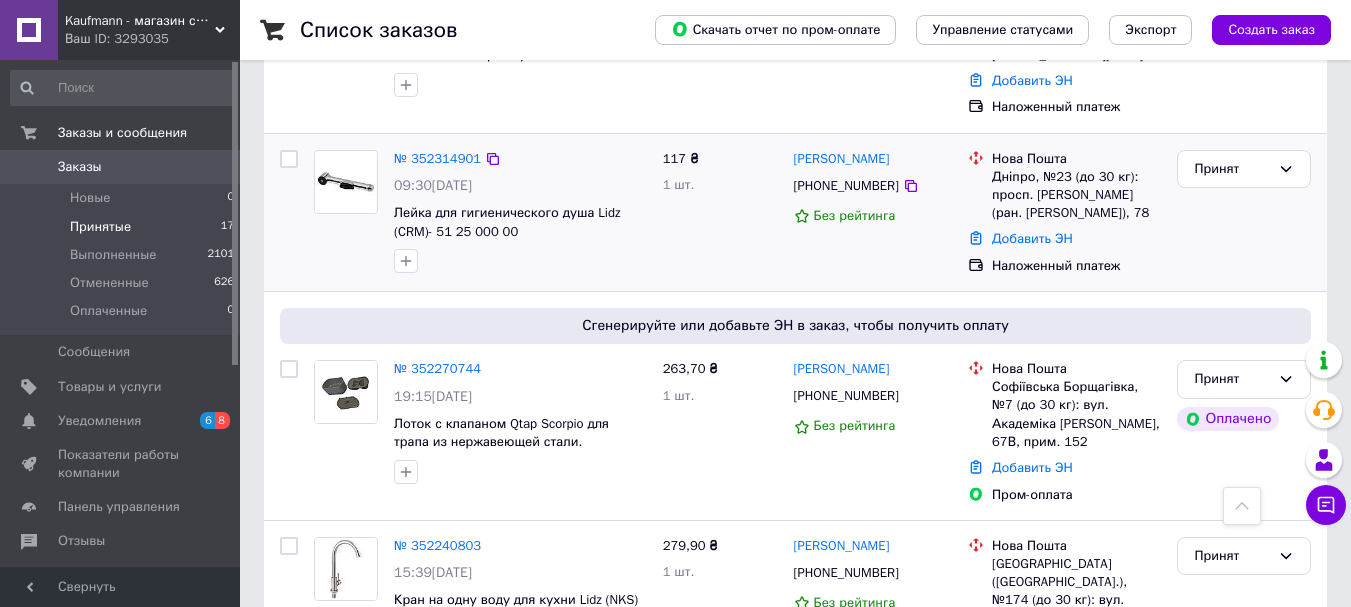 scroll, scrollTop: 607, scrollLeft: 0, axis: vertical 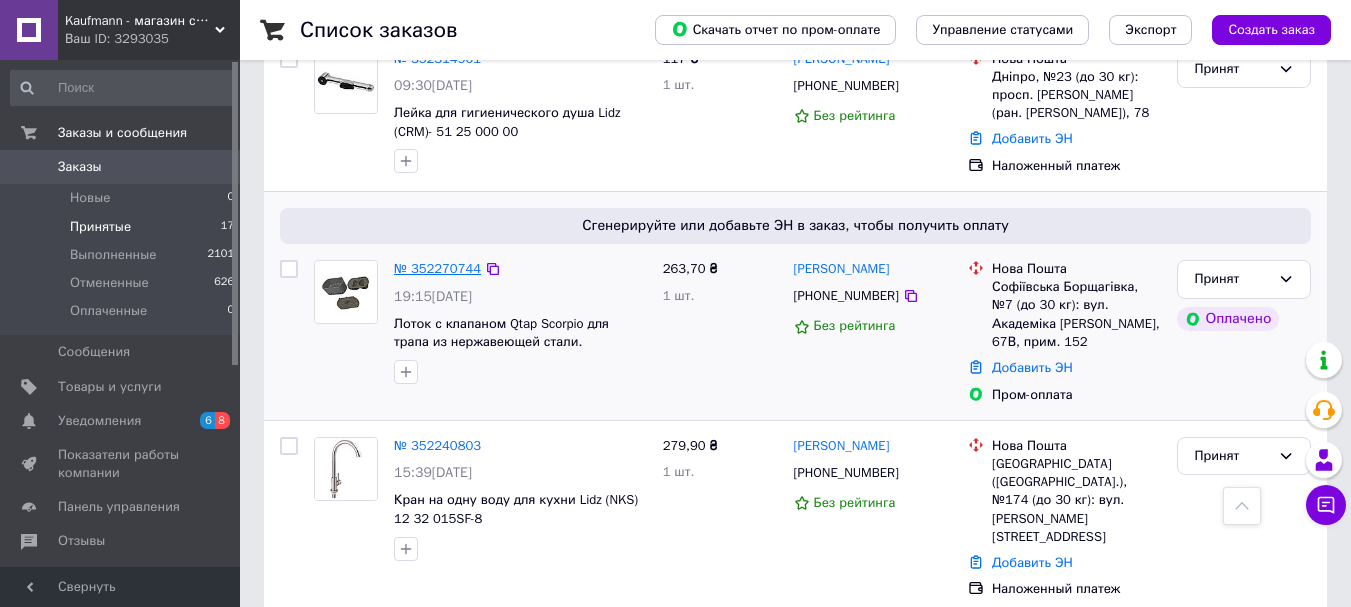 click on "№ 352270744" at bounding box center (437, 268) 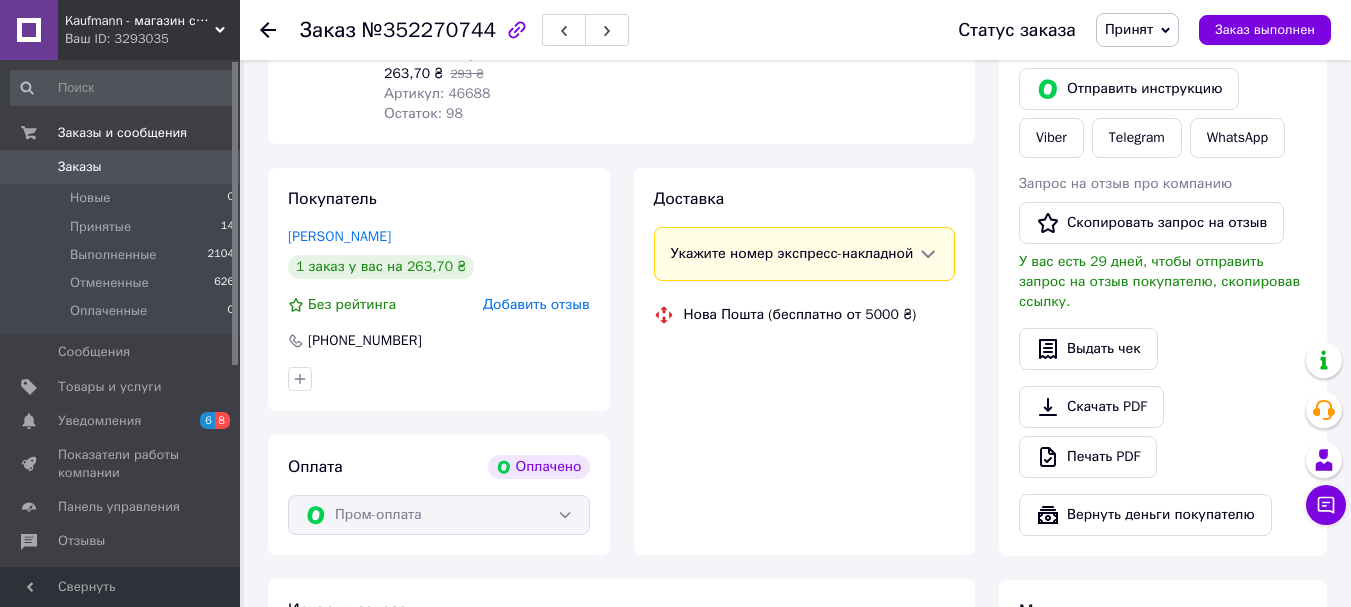 scroll, scrollTop: 607, scrollLeft: 0, axis: vertical 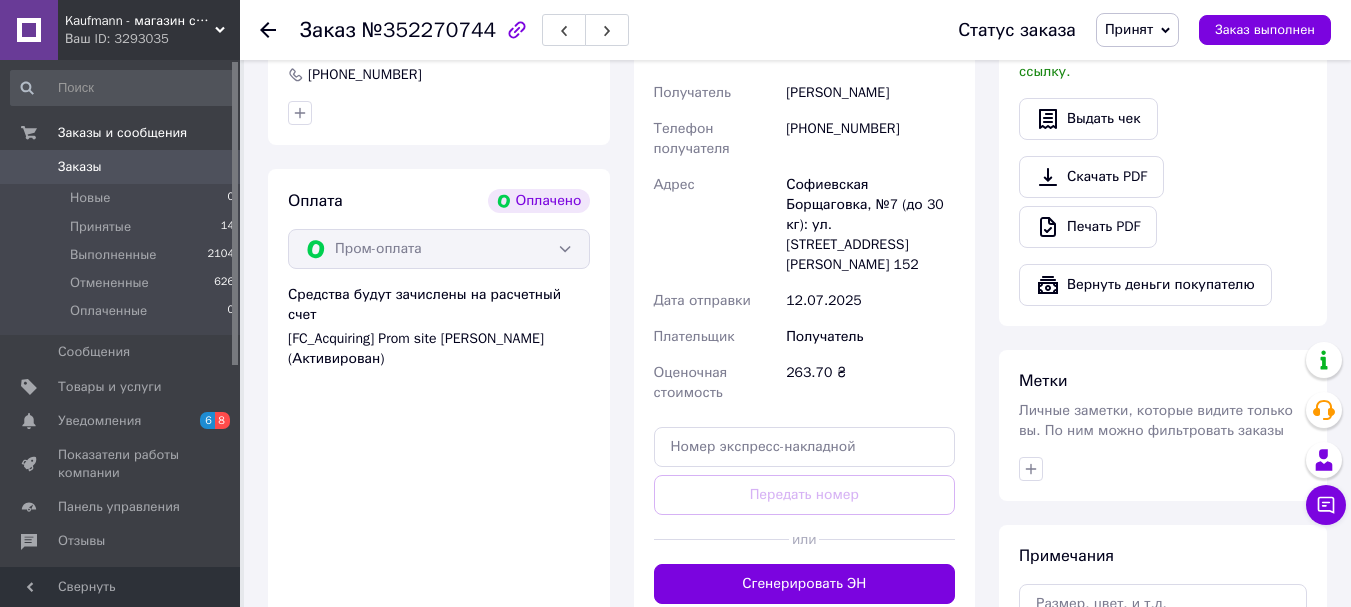 drag, startPoint x: 911, startPoint y: 110, endPoint x: 784, endPoint y: 116, distance: 127.141655 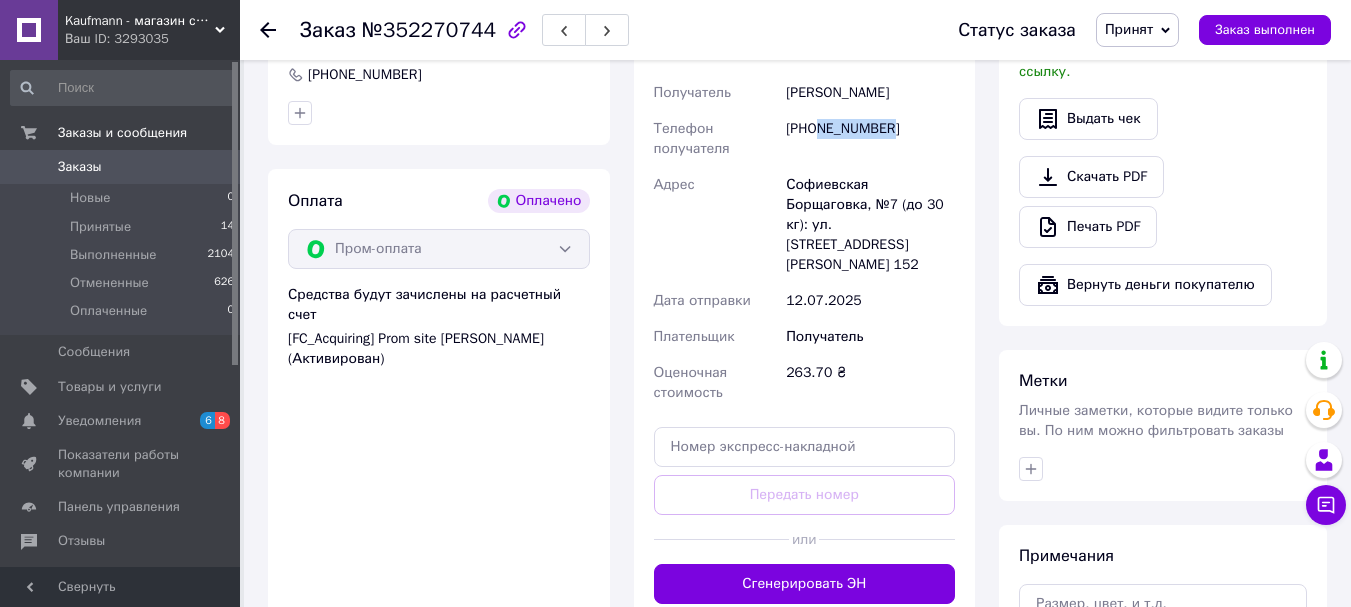 drag, startPoint x: 876, startPoint y: 146, endPoint x: 822, endPoint y: 147, distance: 54.00926 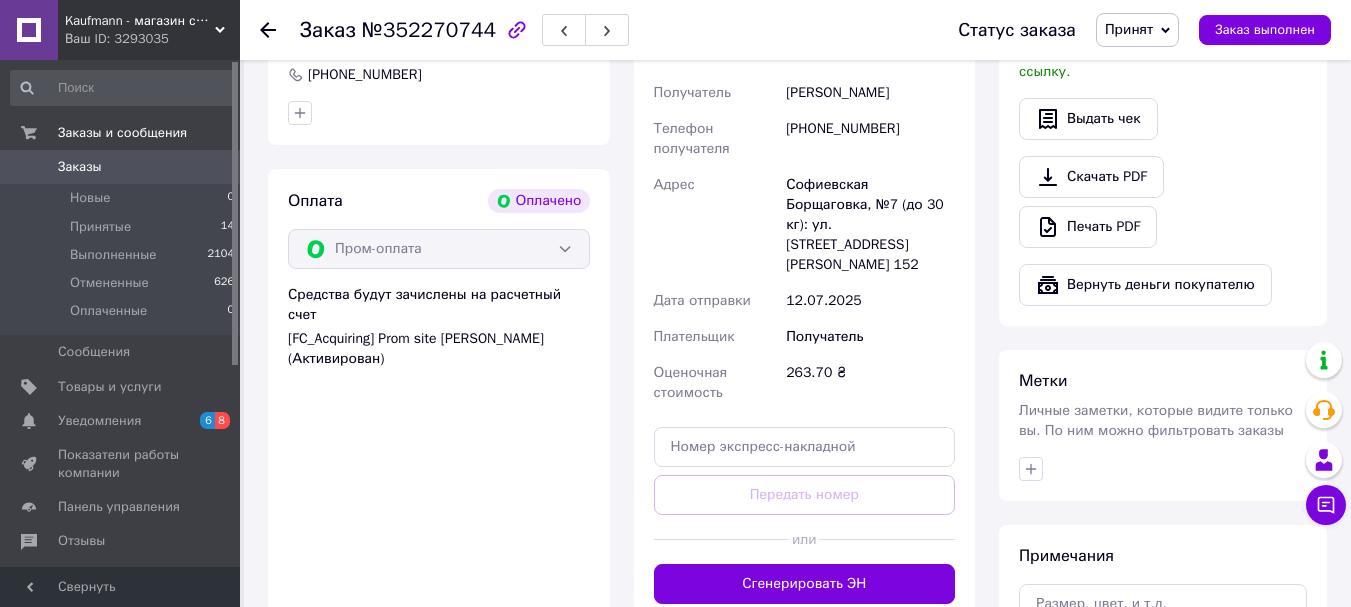 click 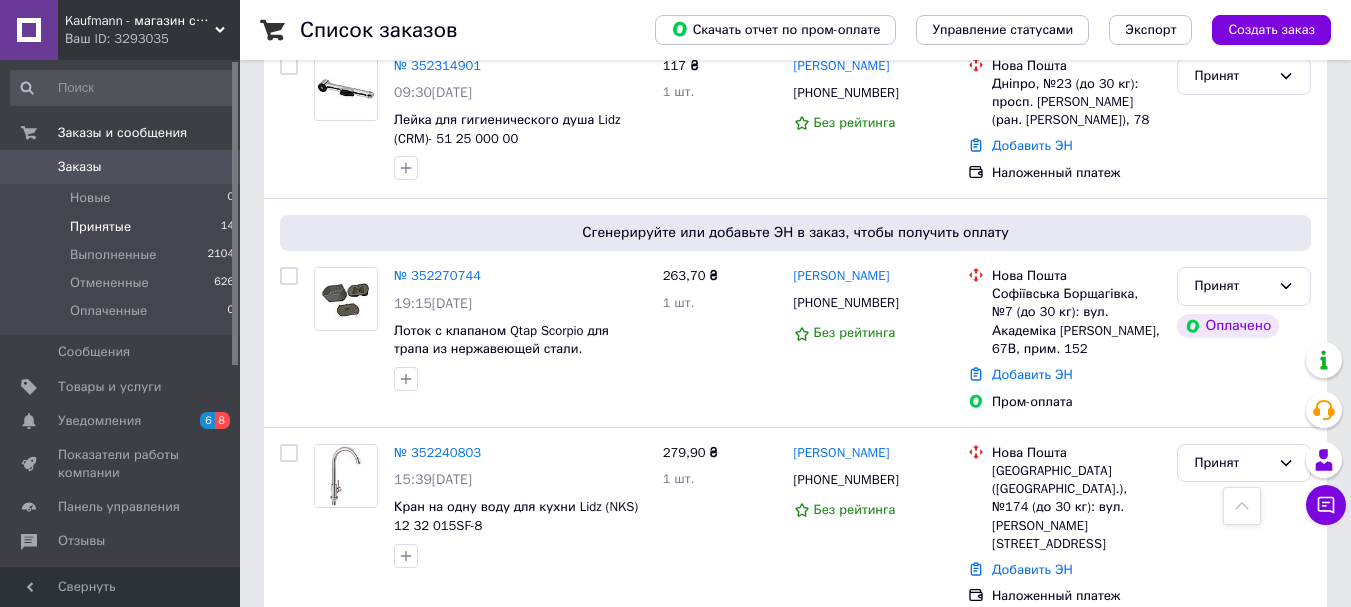 scroll, scrollTop: 0, scrollLeft: 0, axis: both 